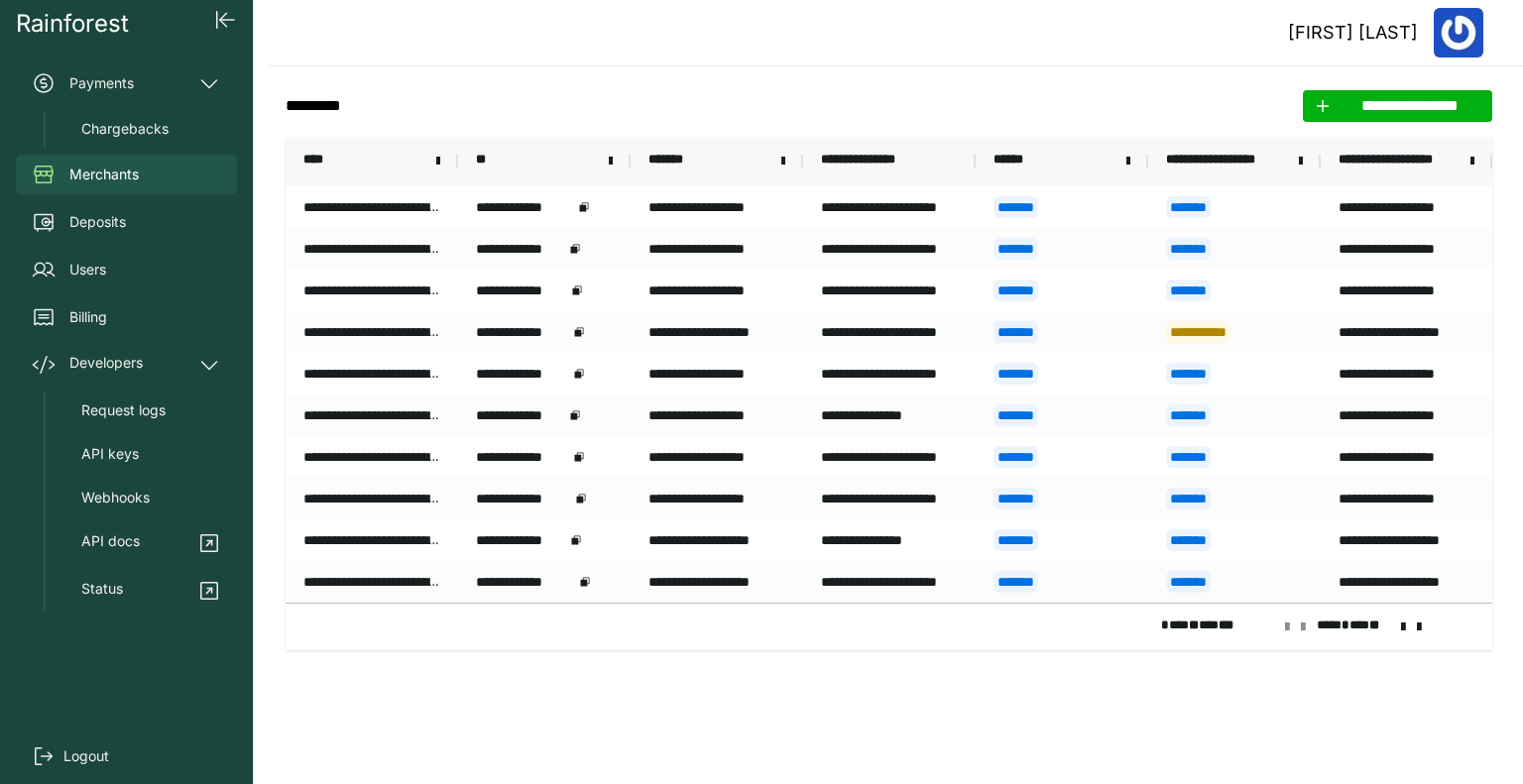 scroll, scrollTop: 0, scrollLeft: 0, axis: both 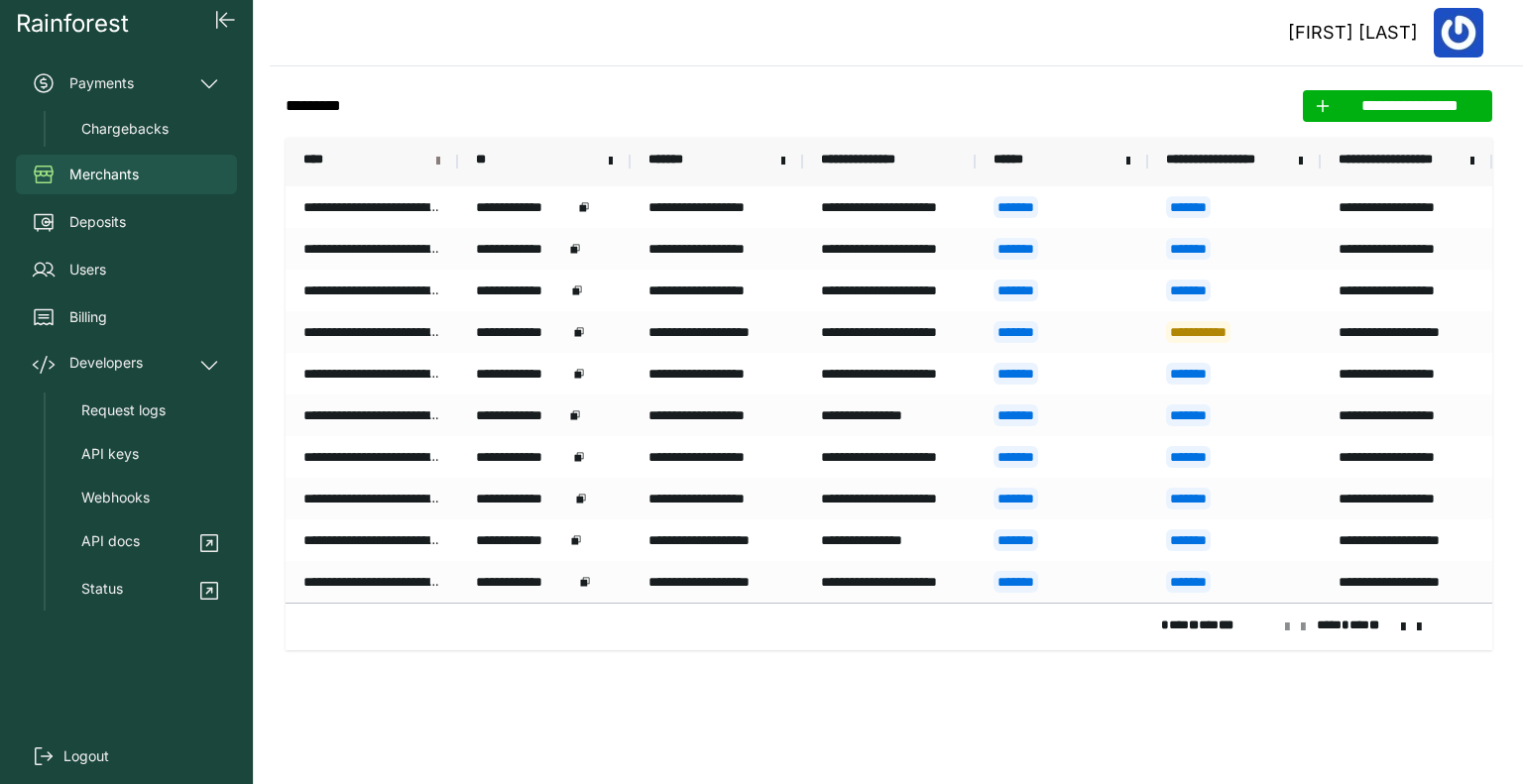 click at bounding box center [438, 162] 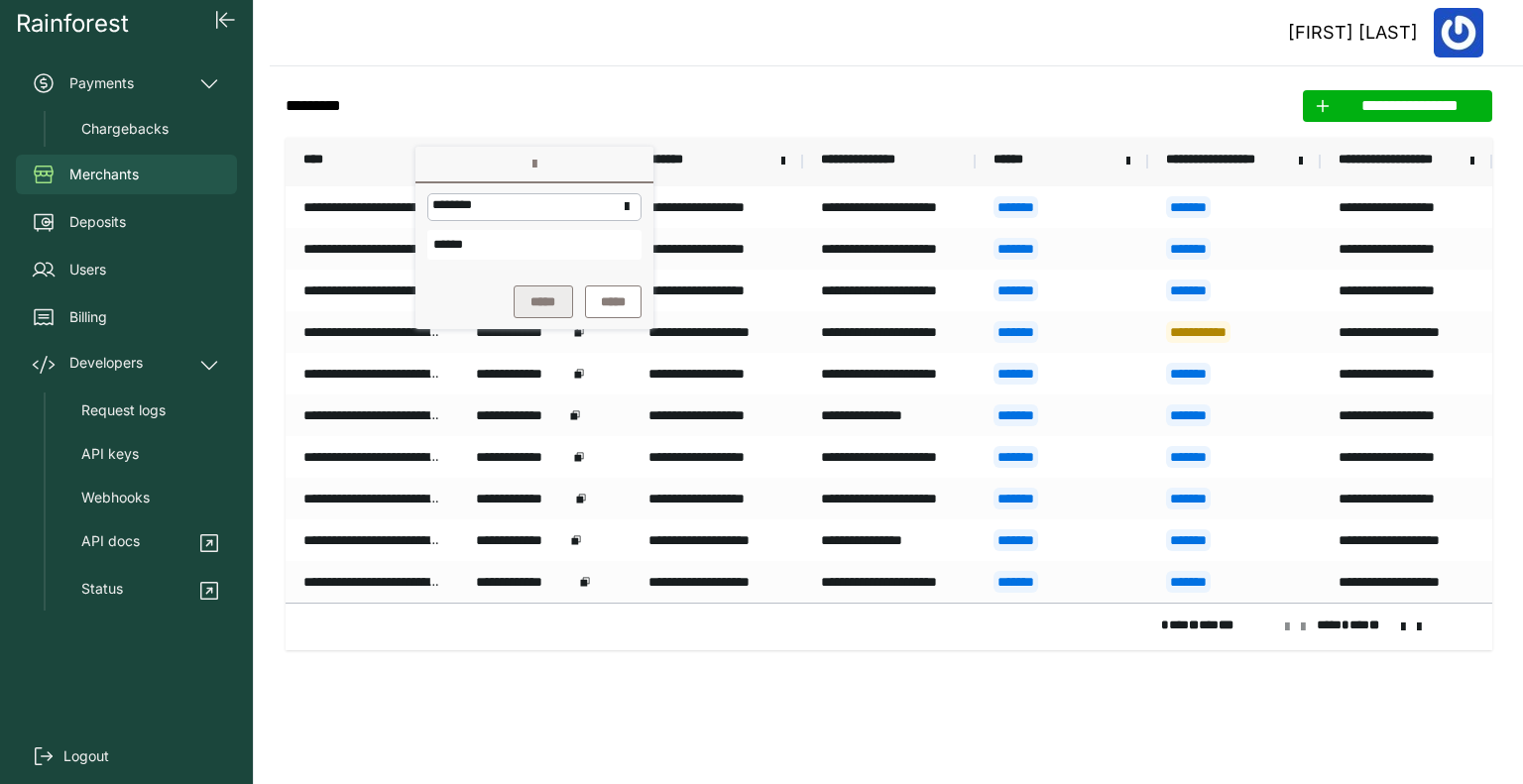 type on "******" 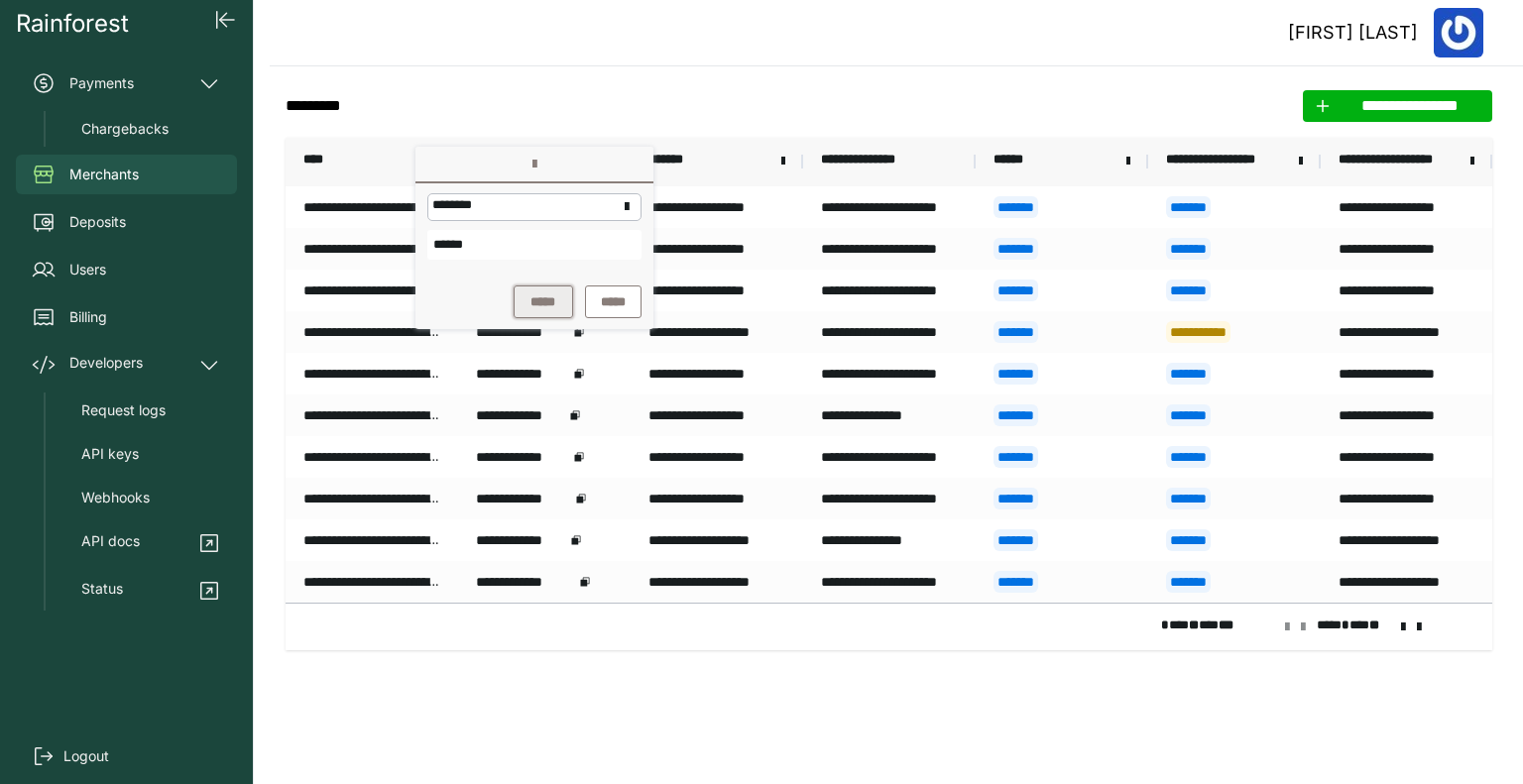click on "*****" at bounding box center [543, 301] 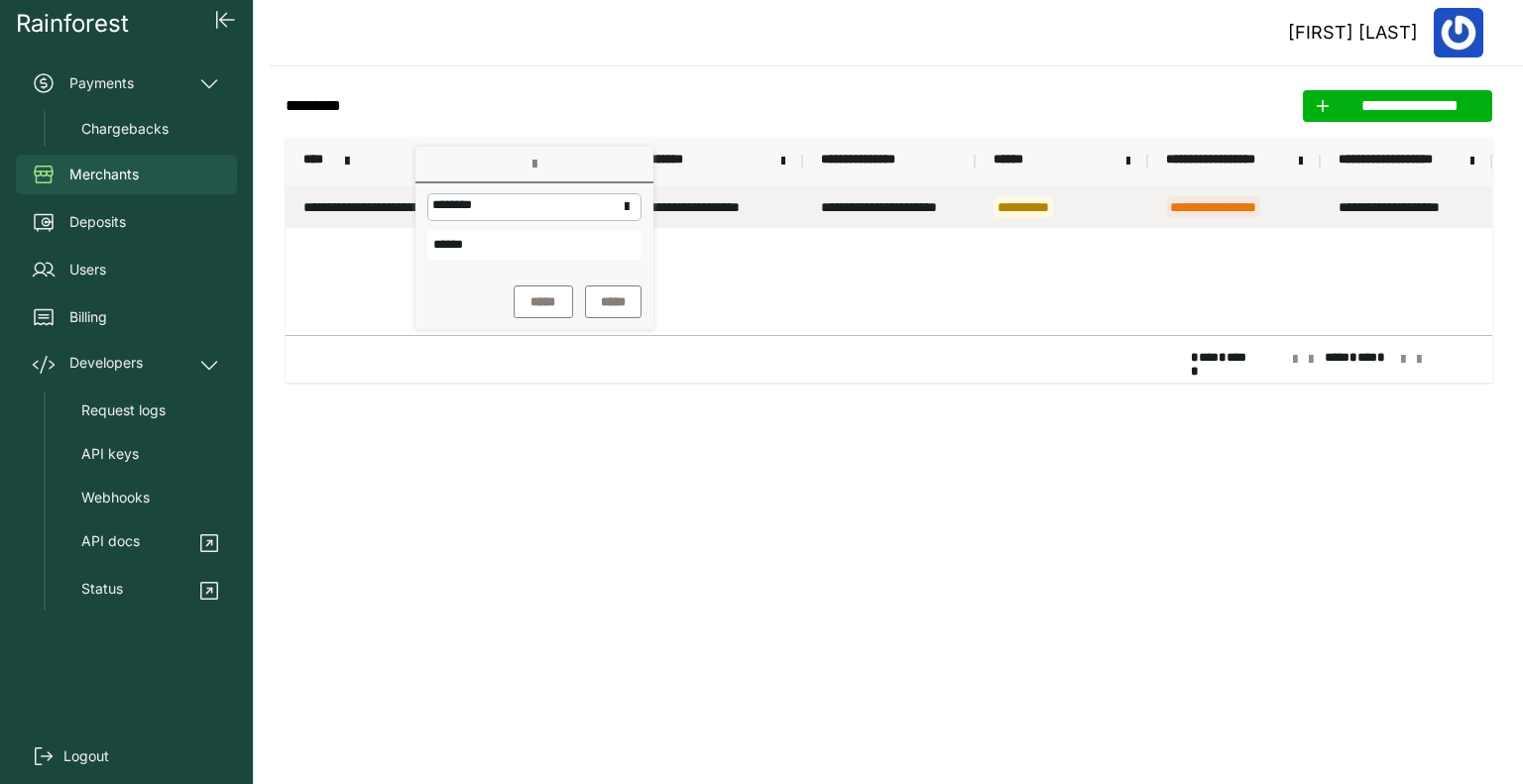 click on "**********" at bounding box center [889, 207] 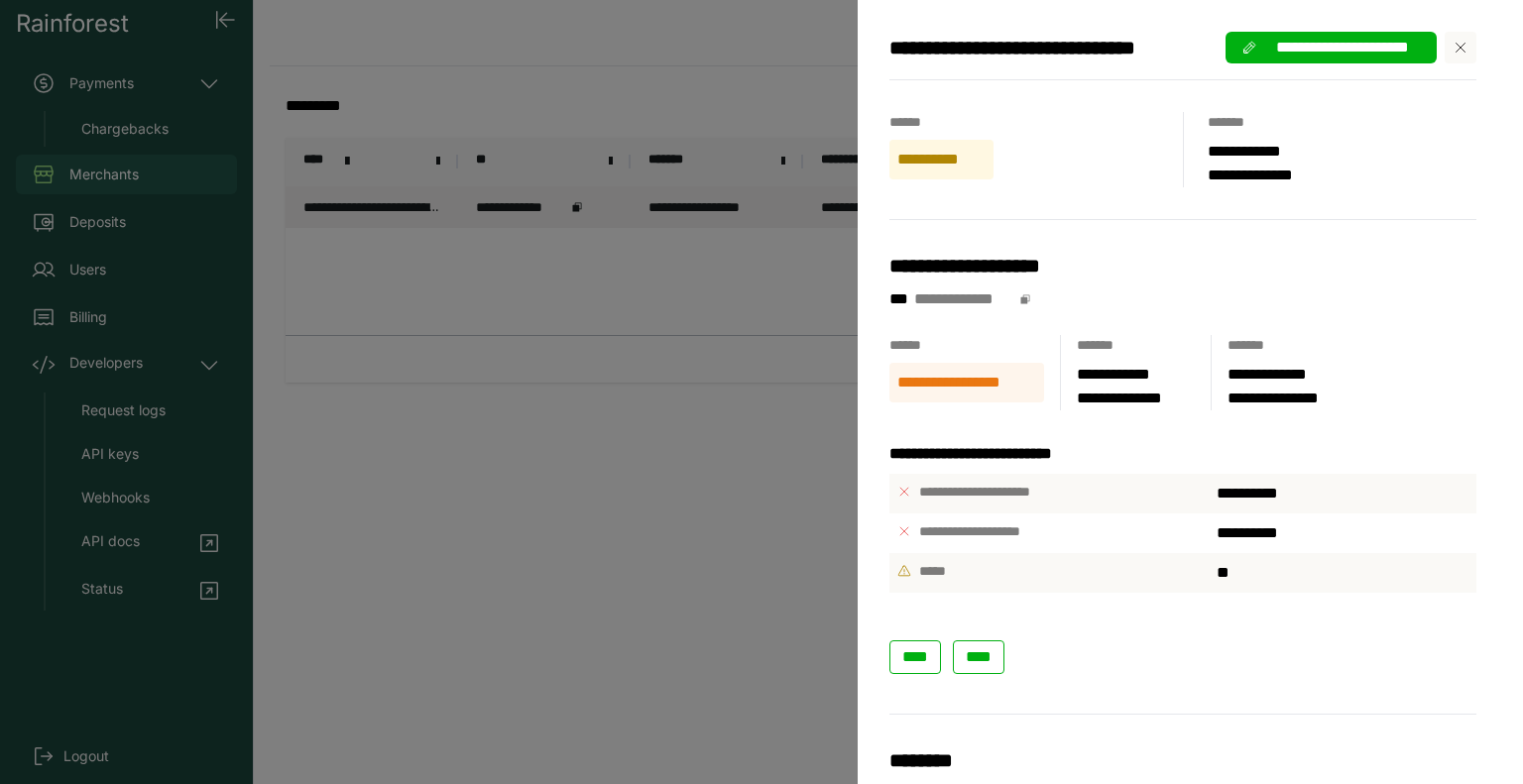 click on "**********" at bounding box center (762, 392) 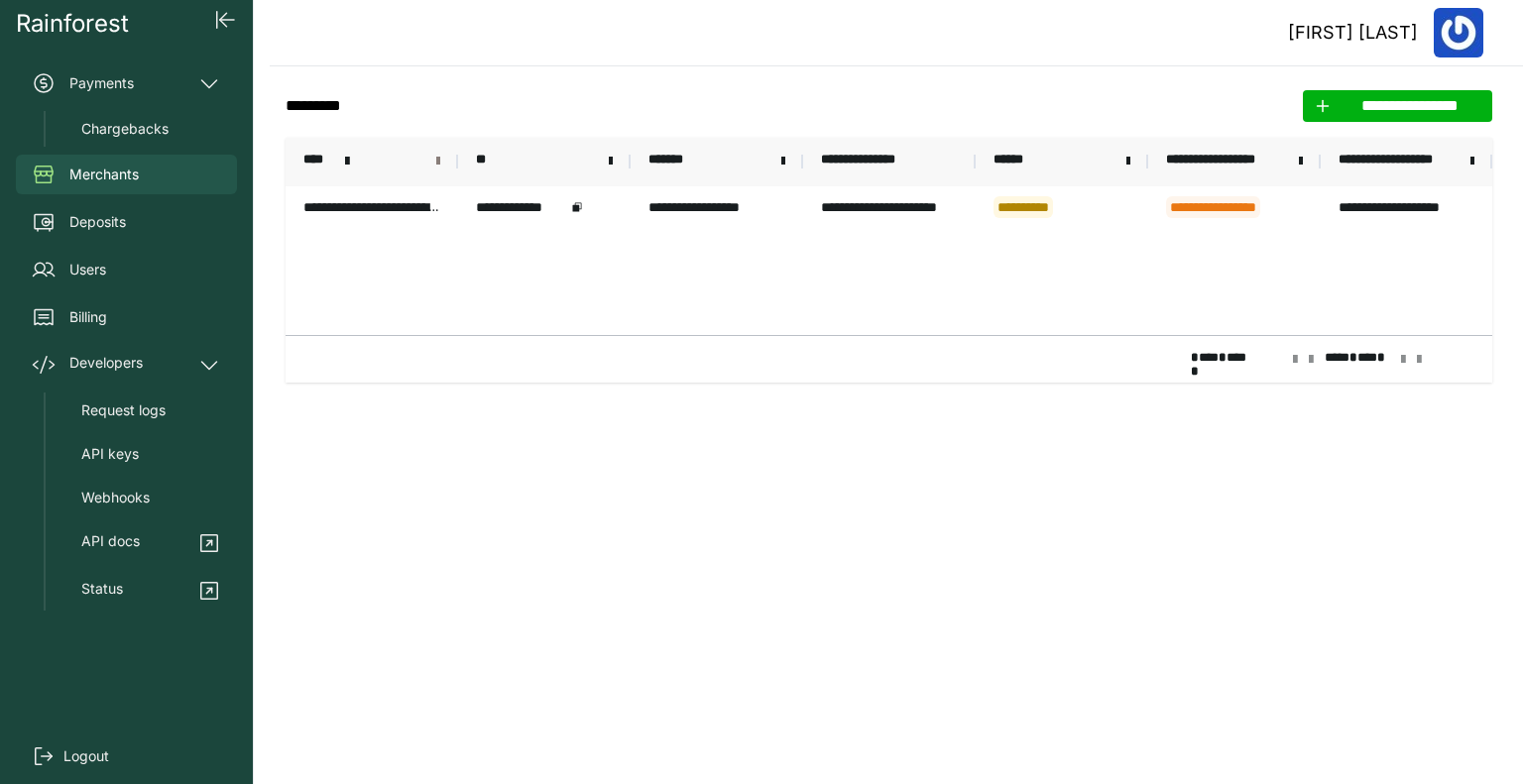 click at bounding box center [438, 162] 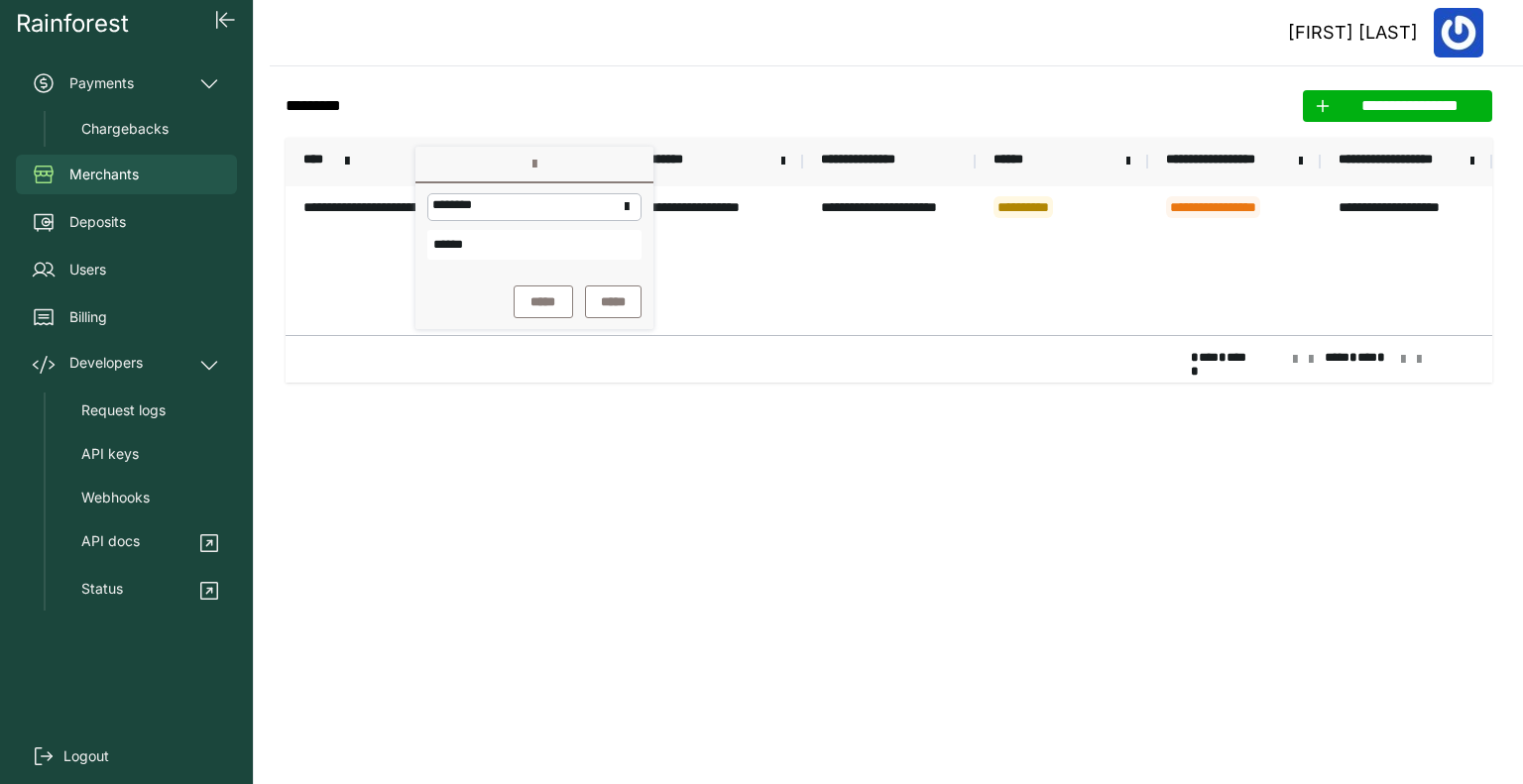 click on "******" at bounding box center [534, 245] 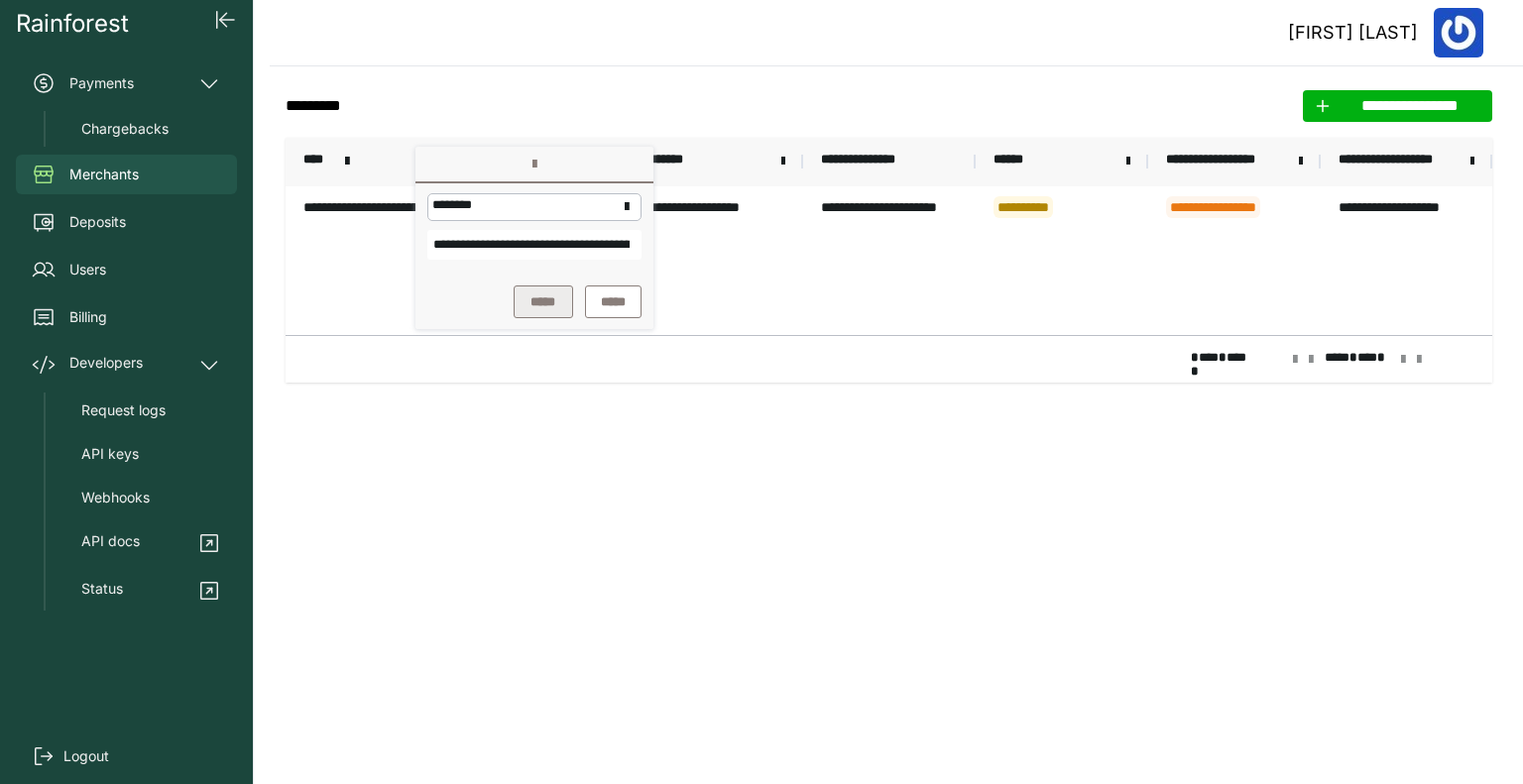 scroll, scrollTop: 0, scrollLeft: 48, axis: horizontal 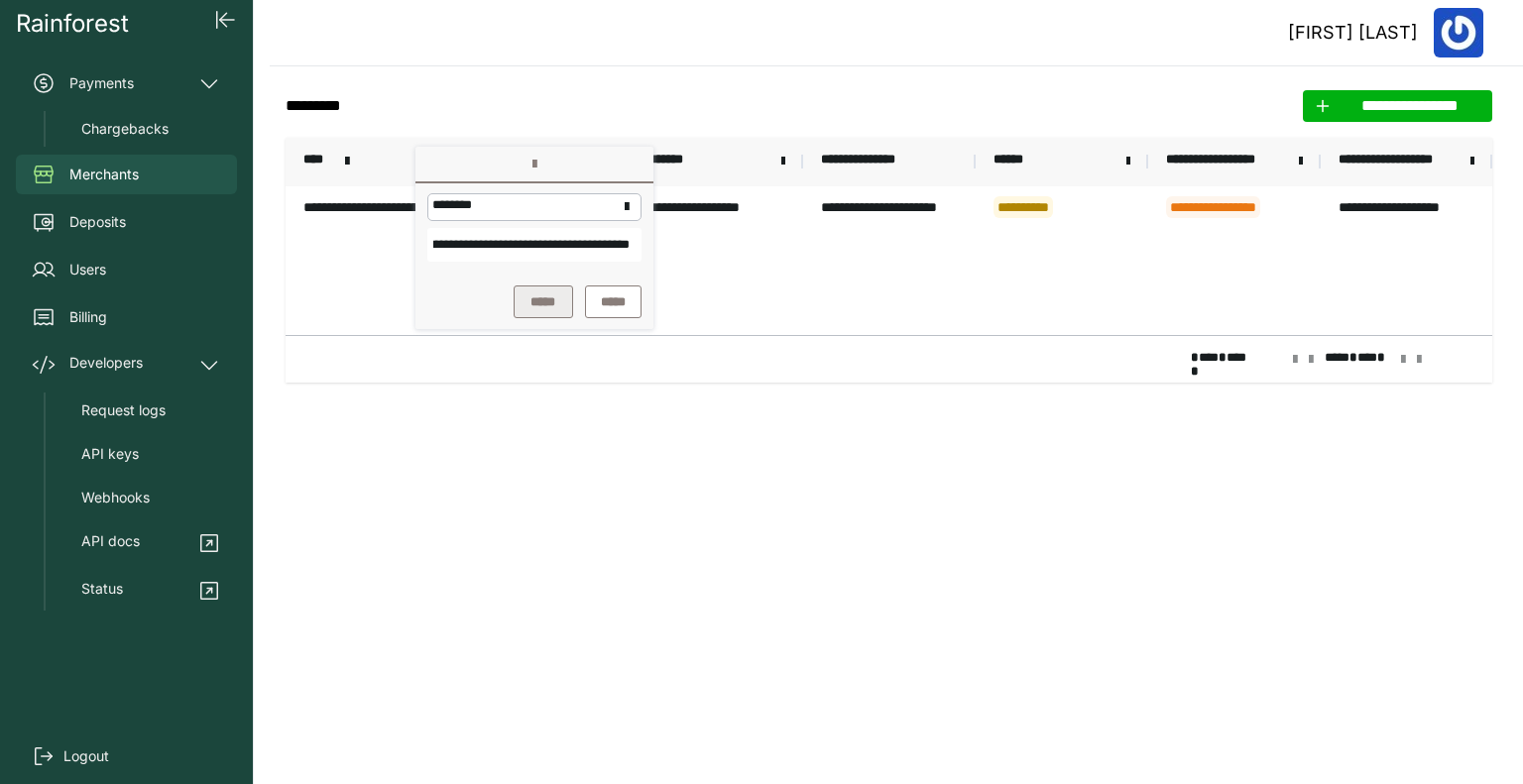 type on "**********" 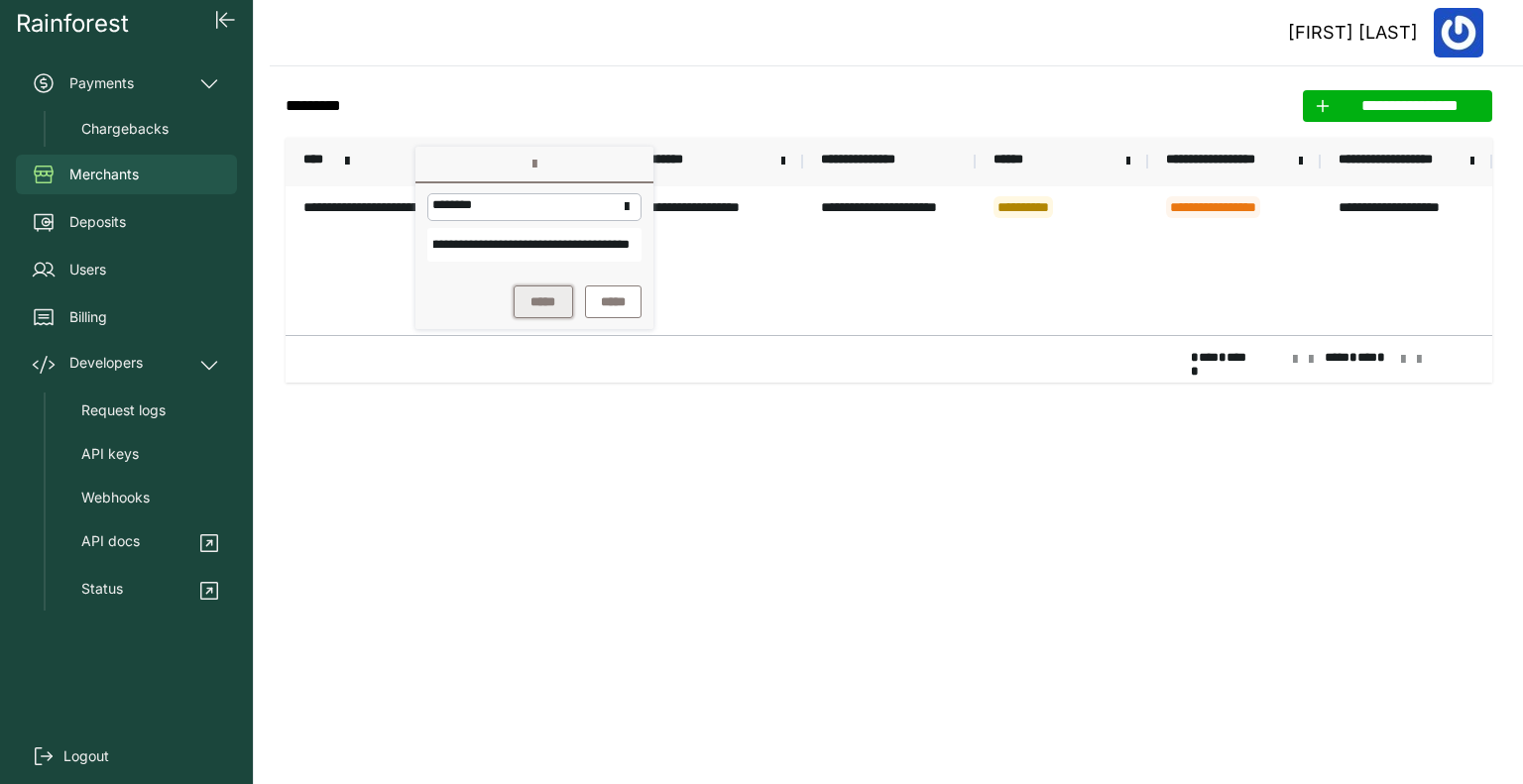 click on "*****" at bounding box center (543, 301) 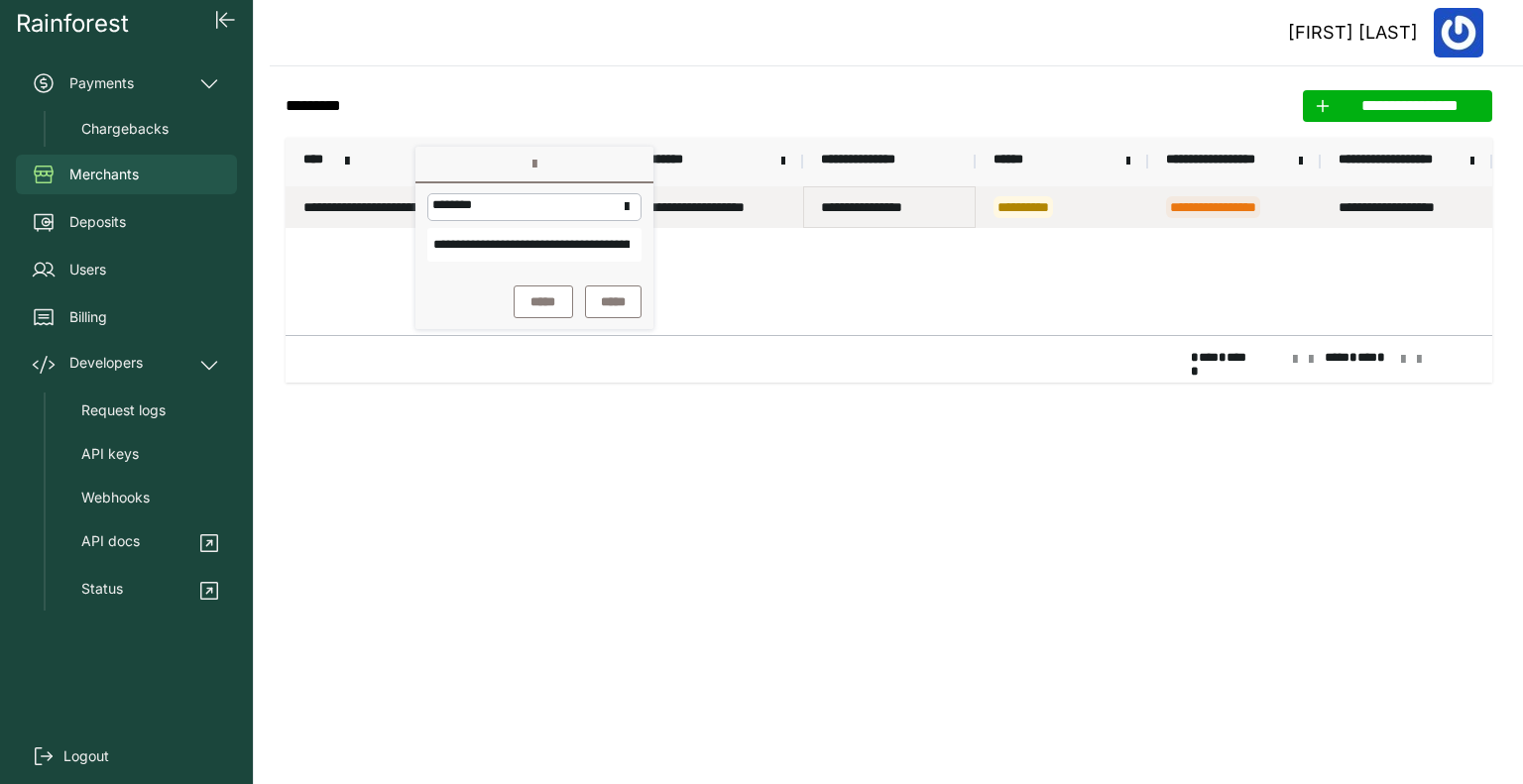 click on "**********" at bounding box center (889, 207) 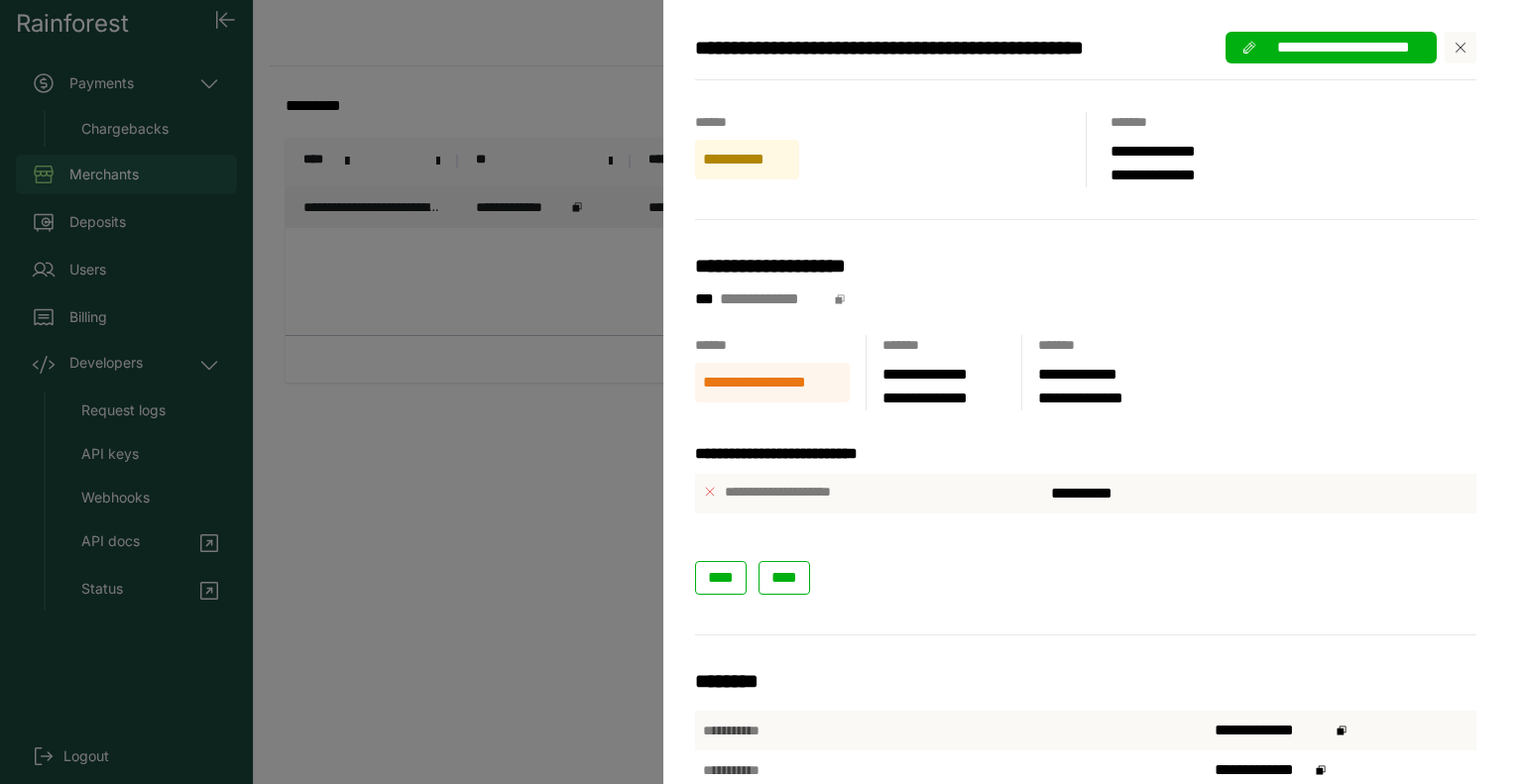 click on "**********" at bounding box center [762, 392] 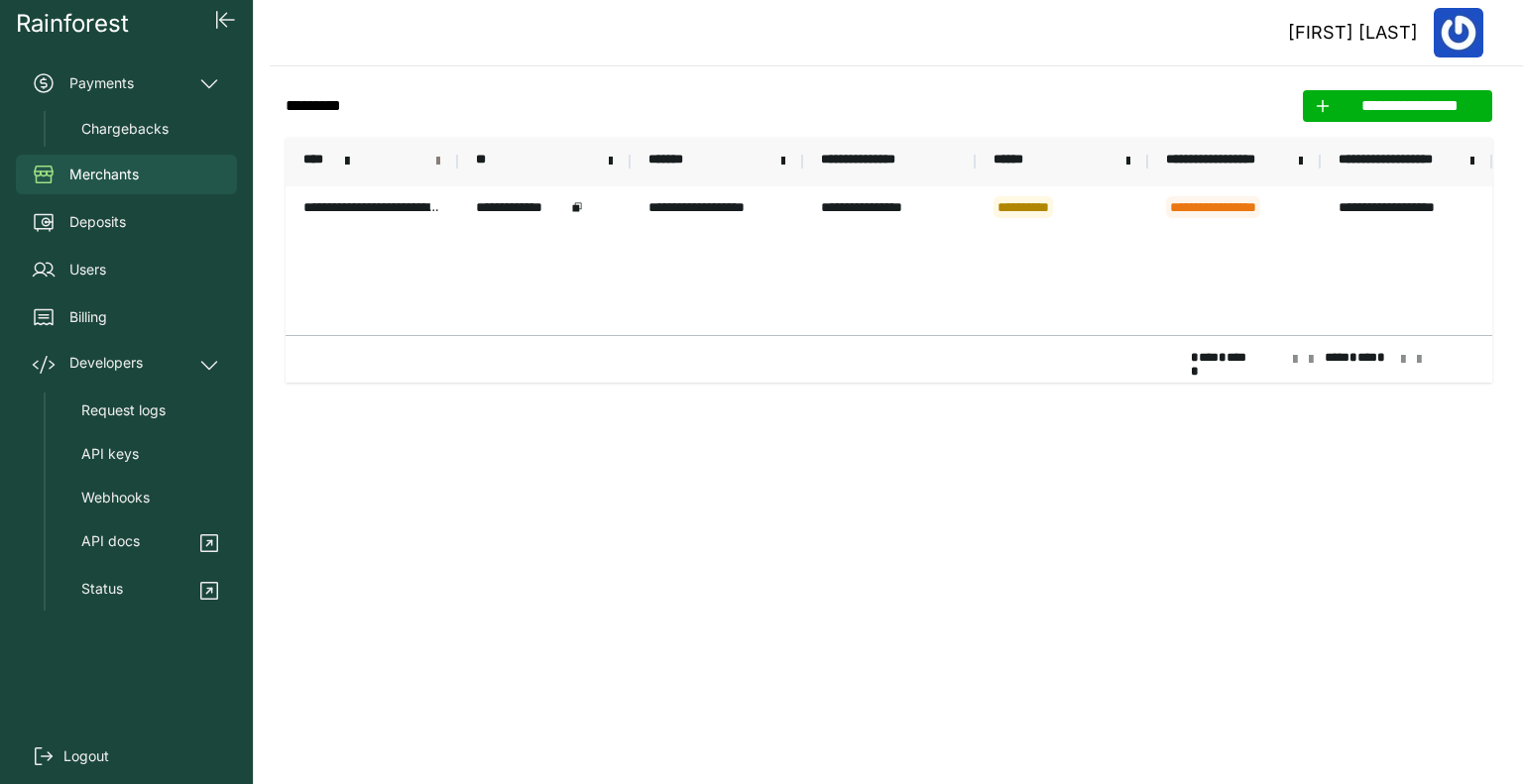 click at bounding box center (438, 162) 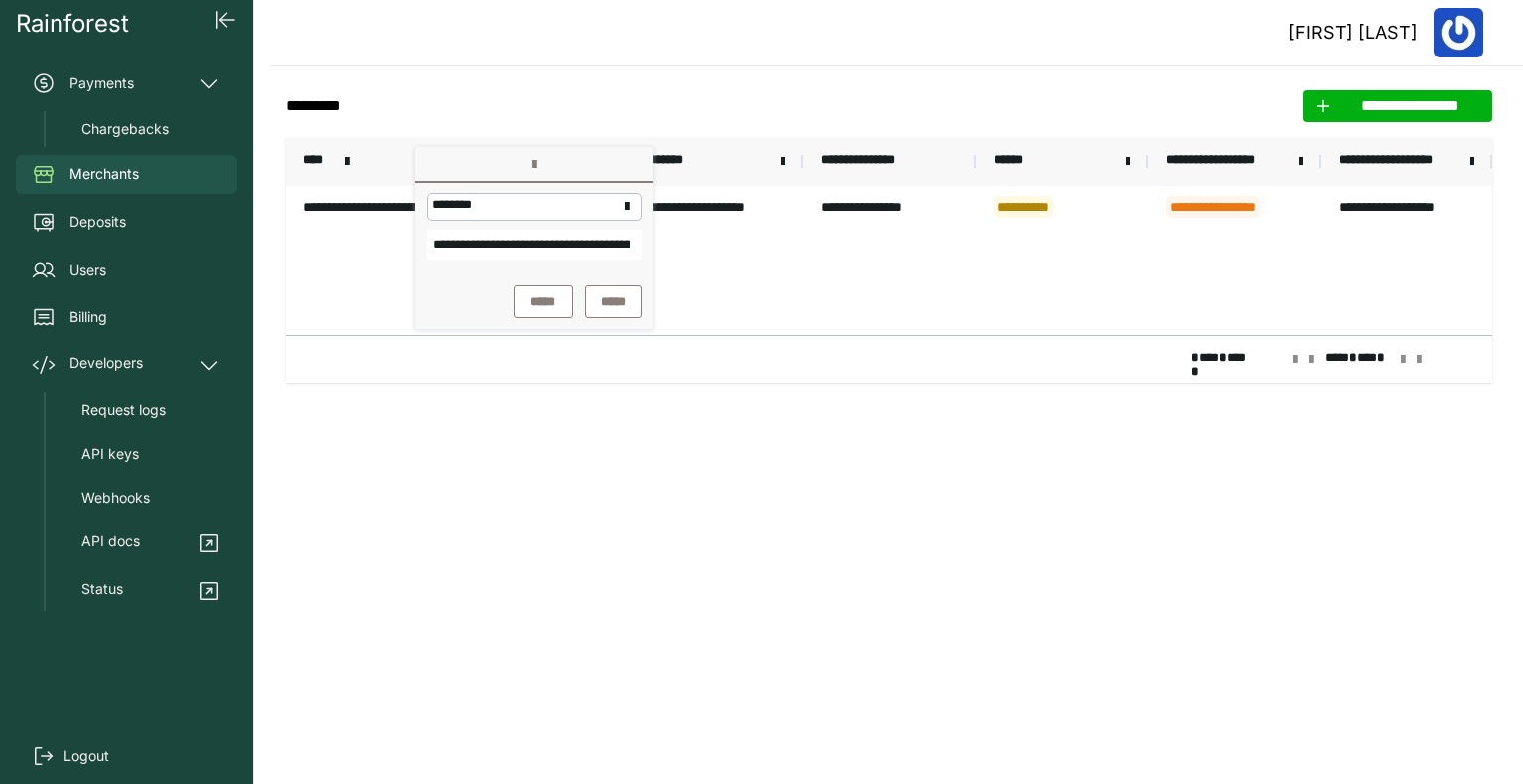 scroll, scrollTop: 0, scrollLeft: 48, axis: horizontal 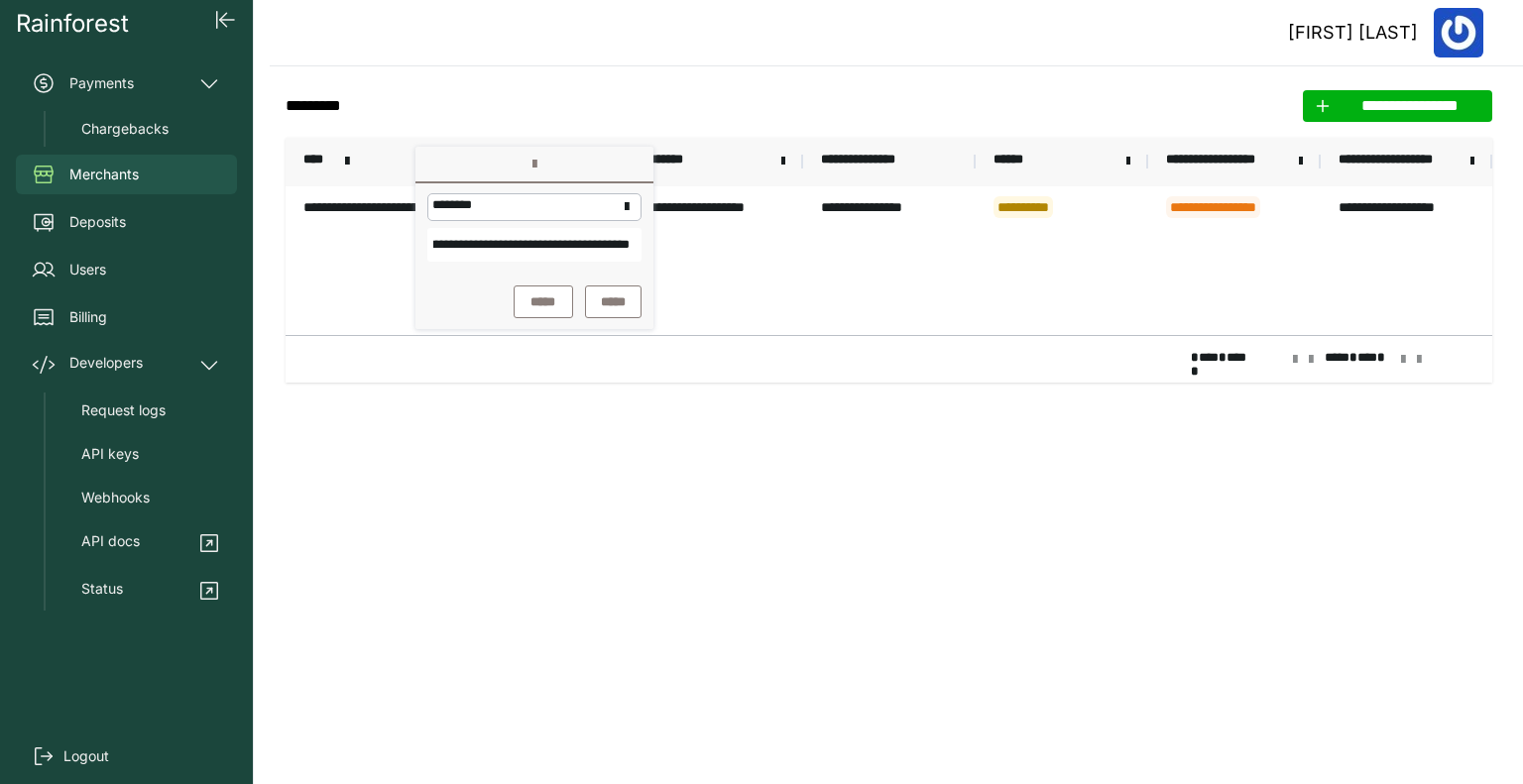 click on "**********" at bounding box center (534, 245) 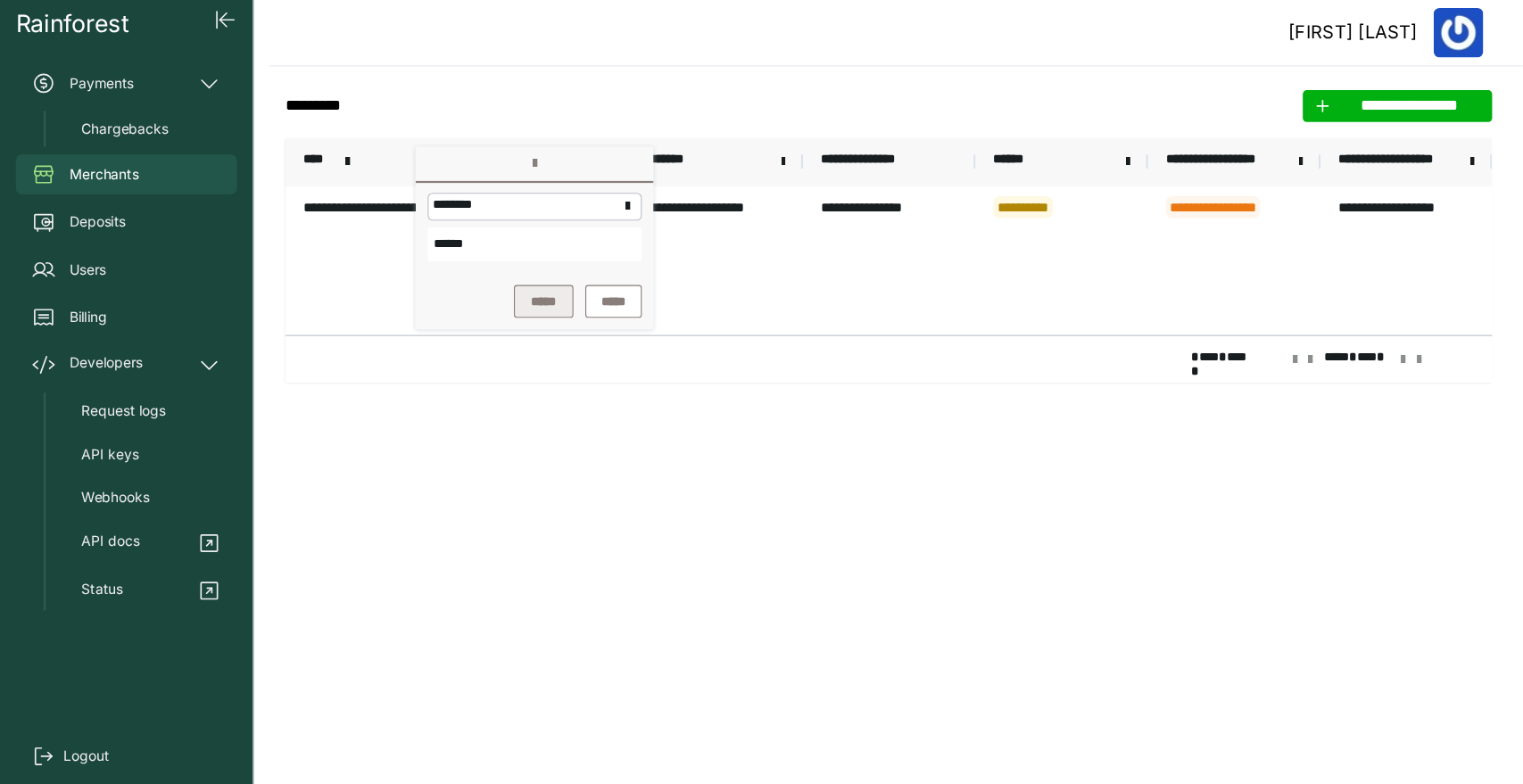 scroll, scrollTop: 0, scrollLeft: 0, axis: both 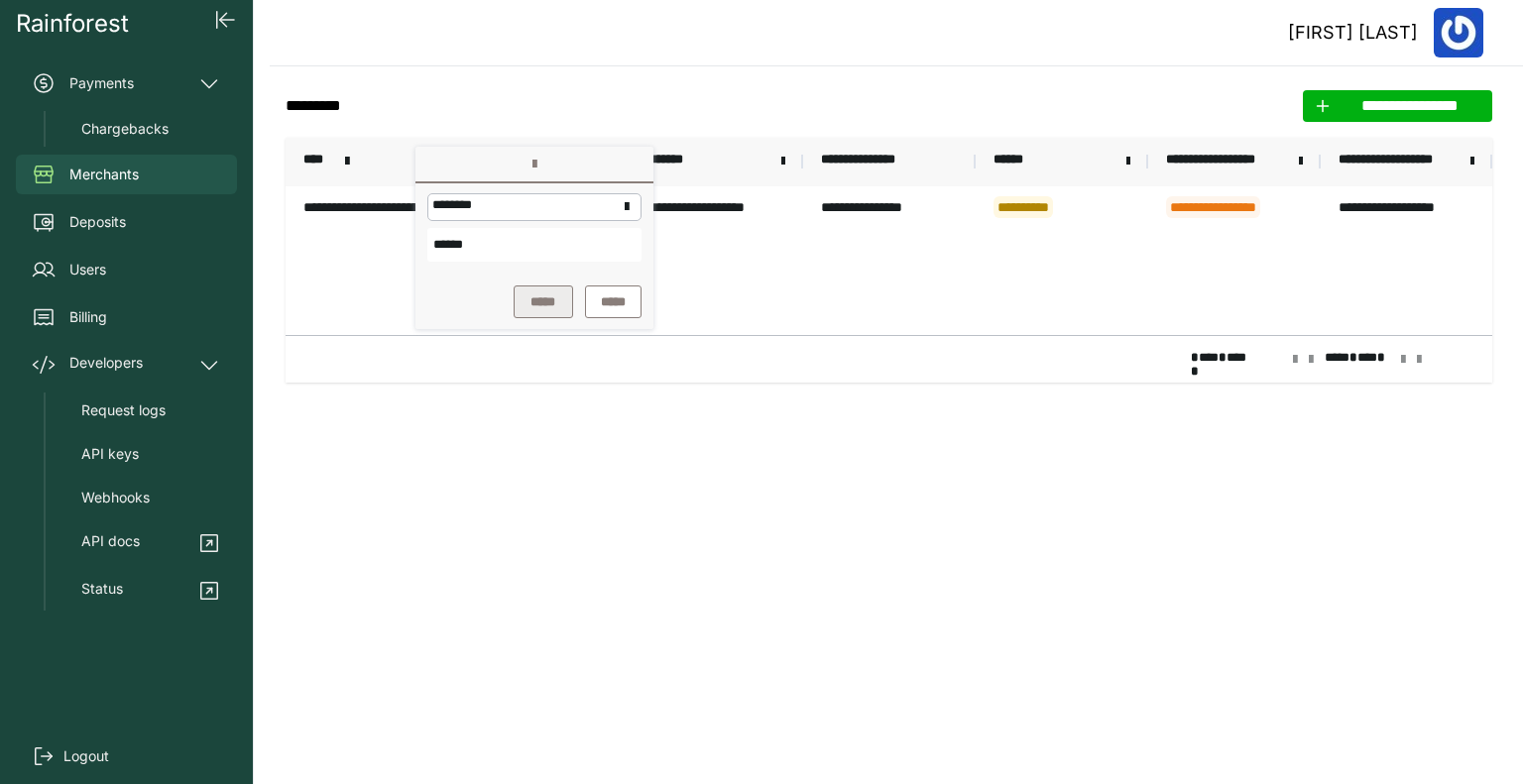 type on "******" 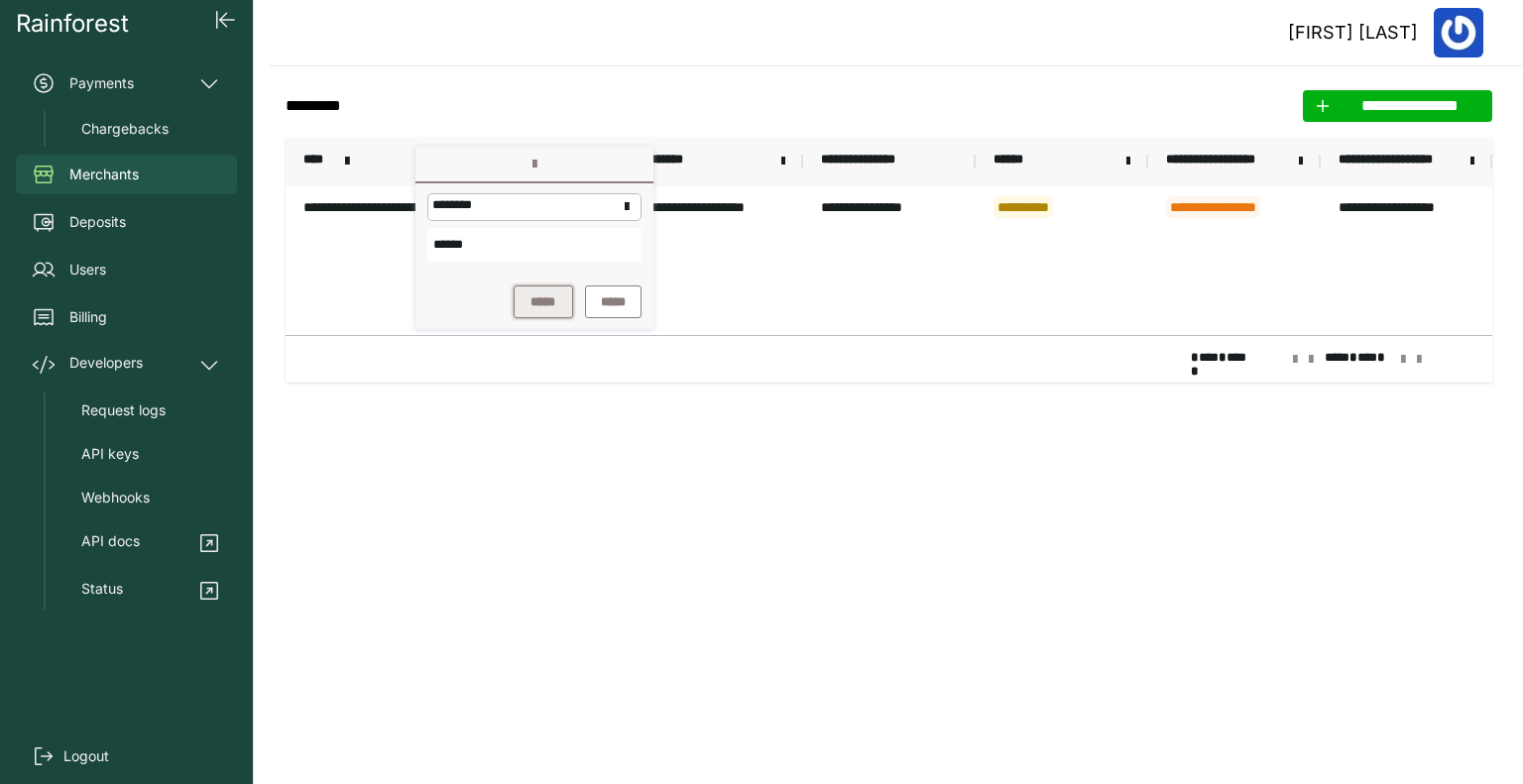 click on "*****" at bounding box center (543, 301) 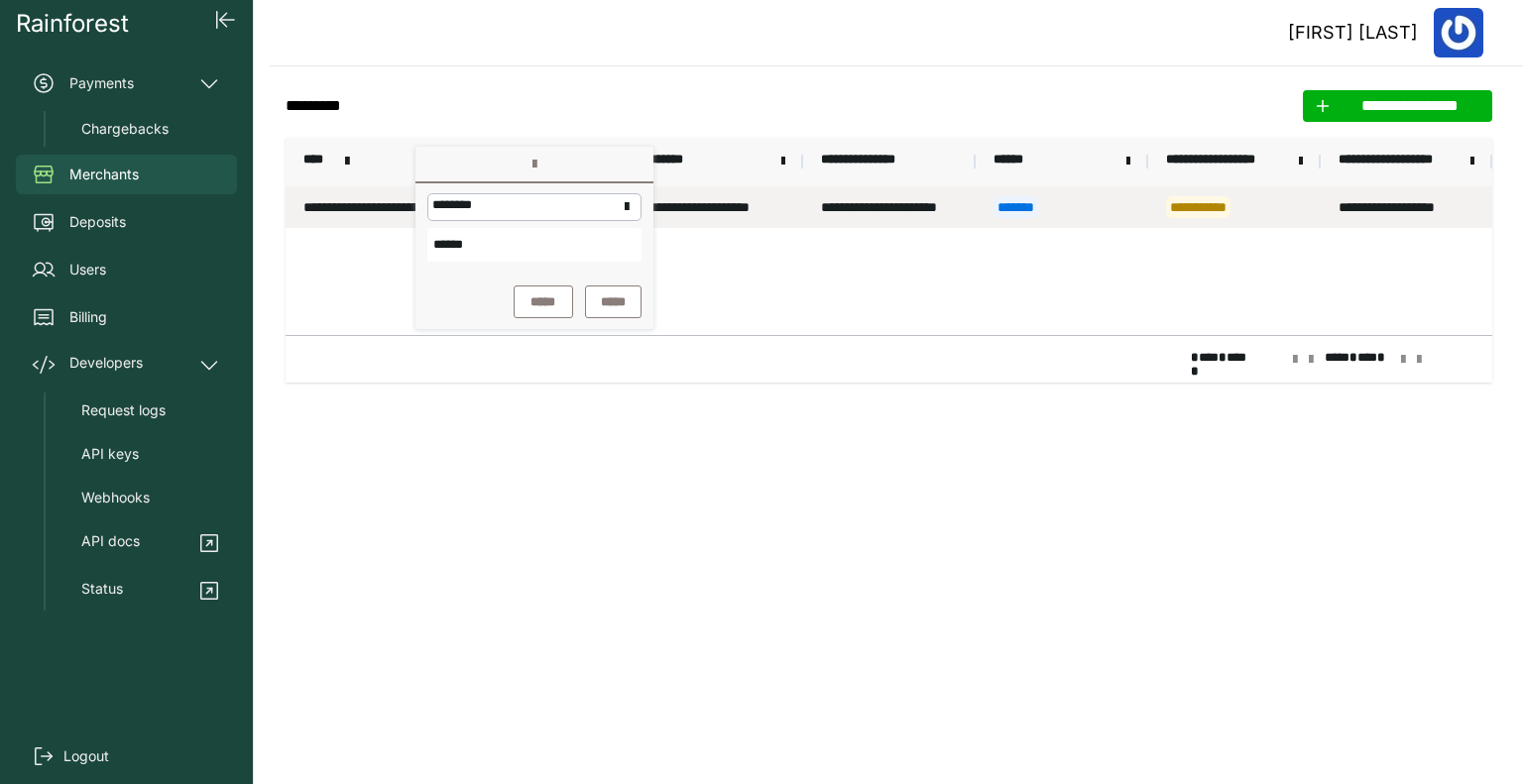 click on "**********" at bounding box center (717, 207) 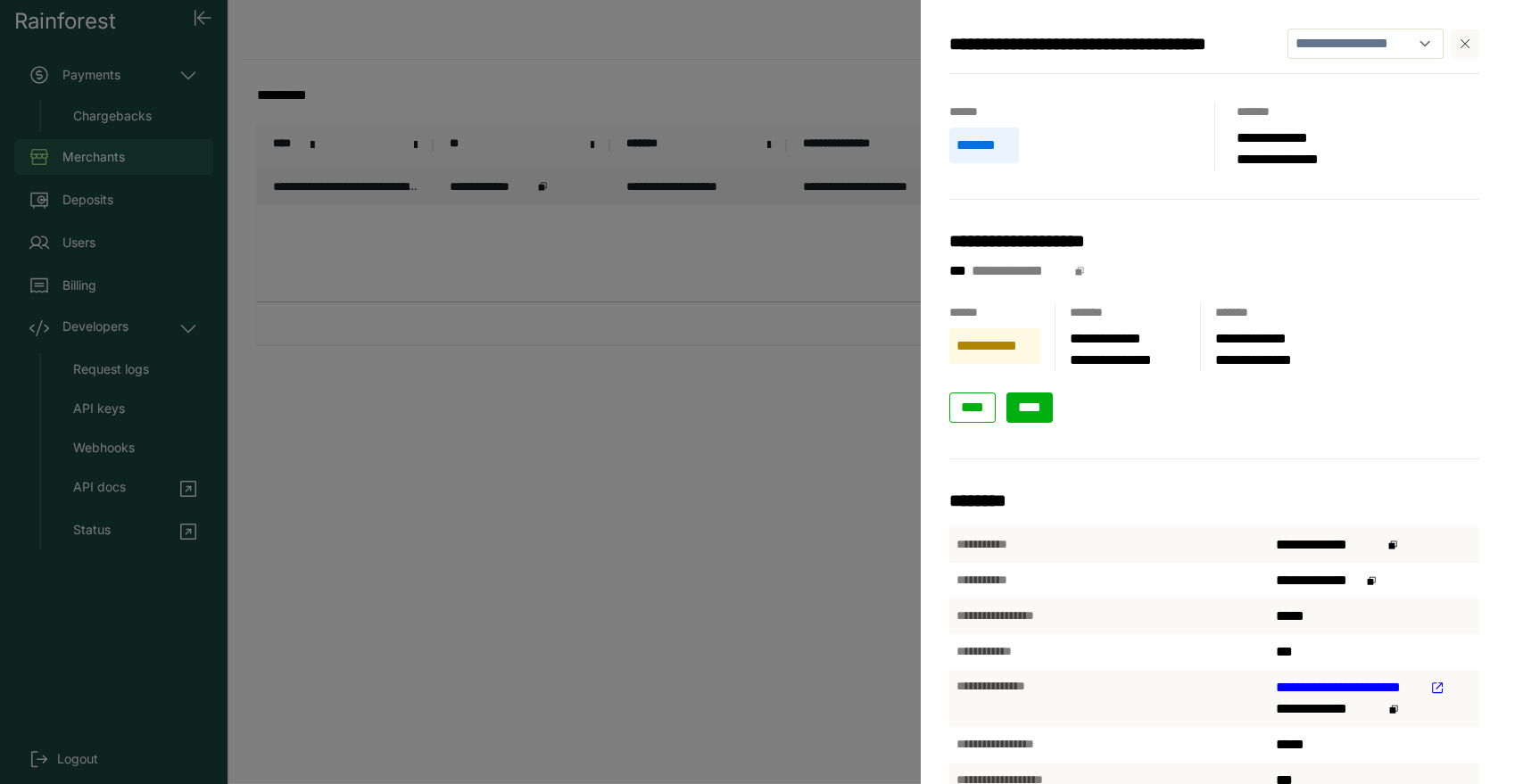 click on "****" at bounding box center [1030, 407] 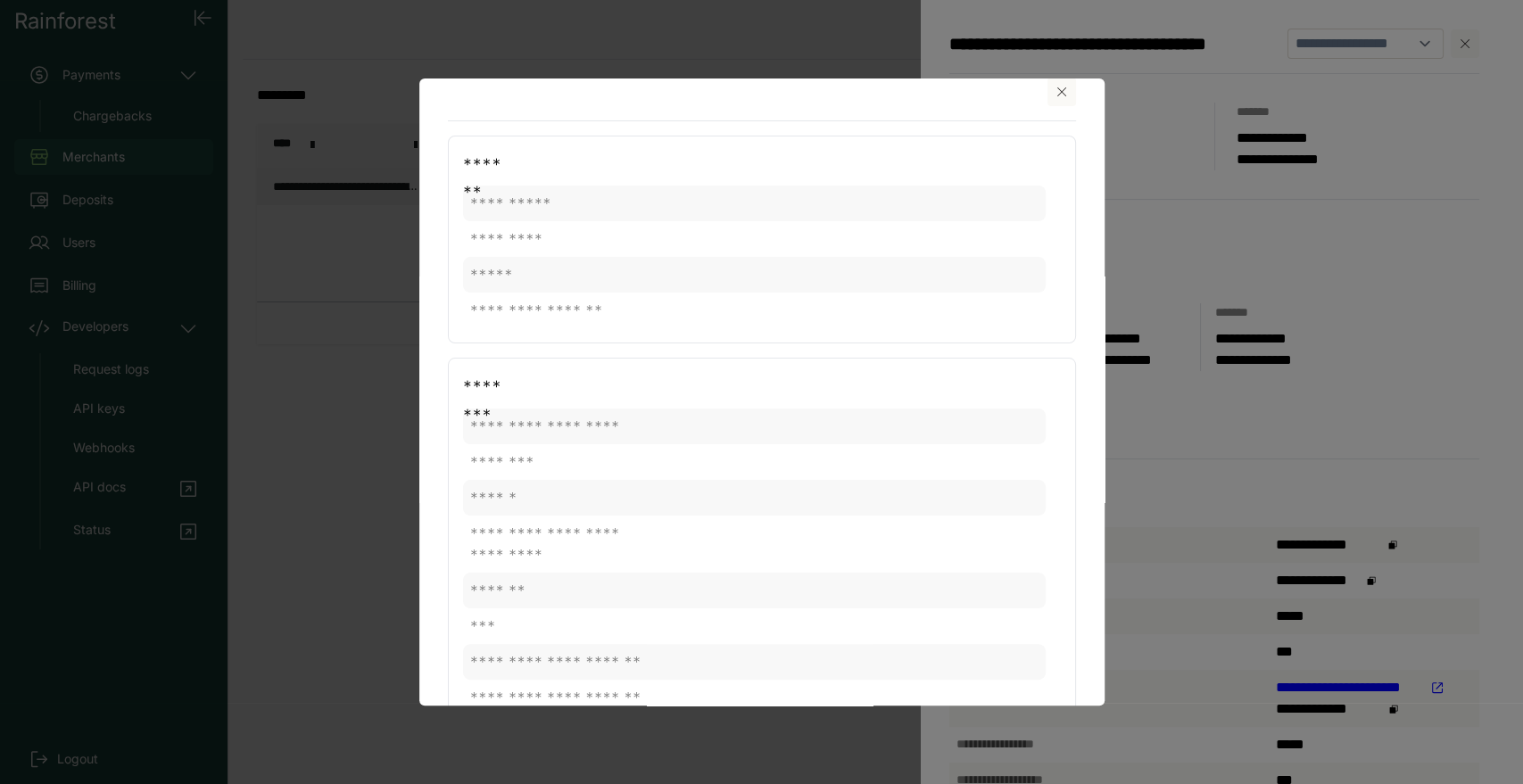scroll, scrollTop: 0, scrollLeft: 0, axis: both 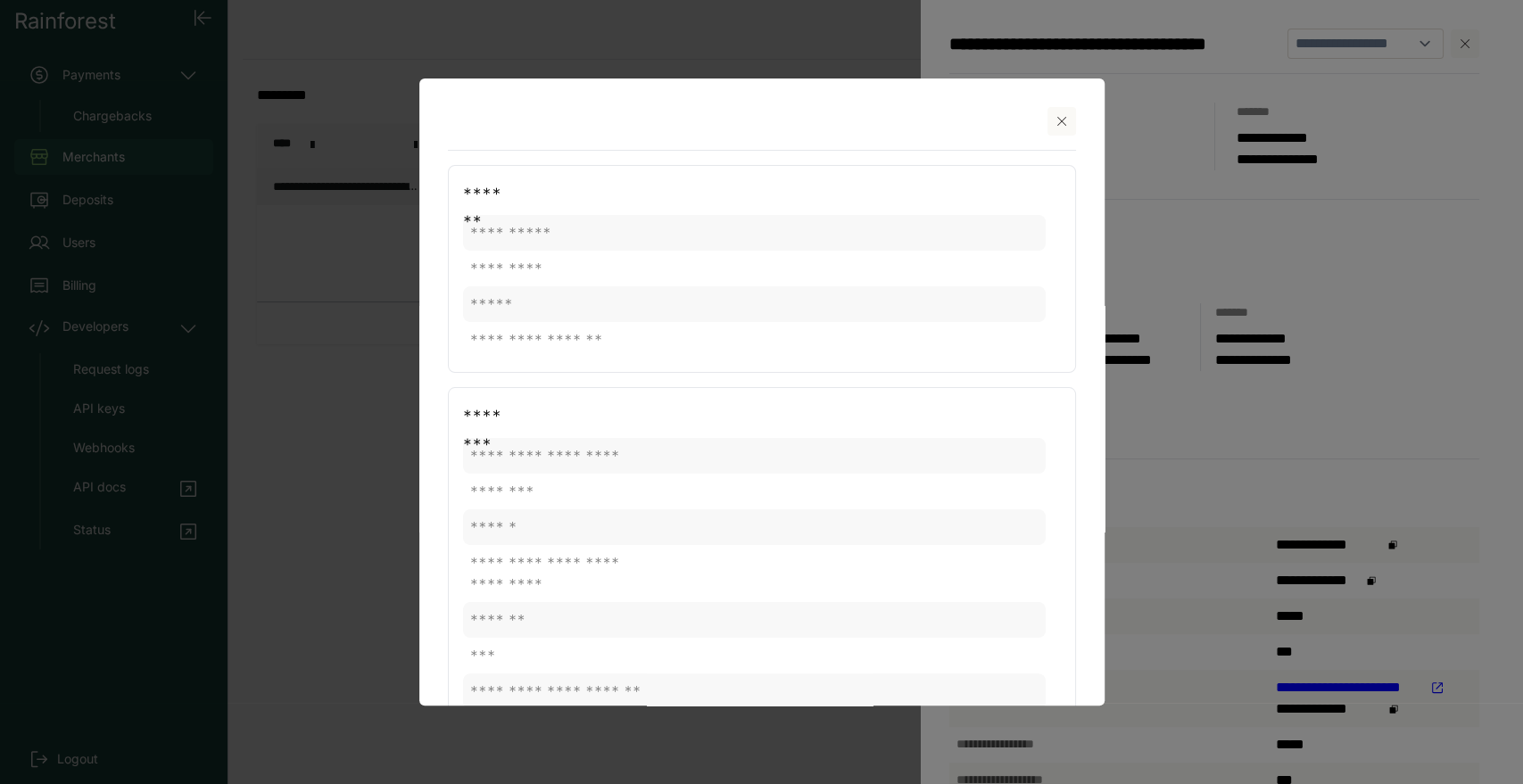 click 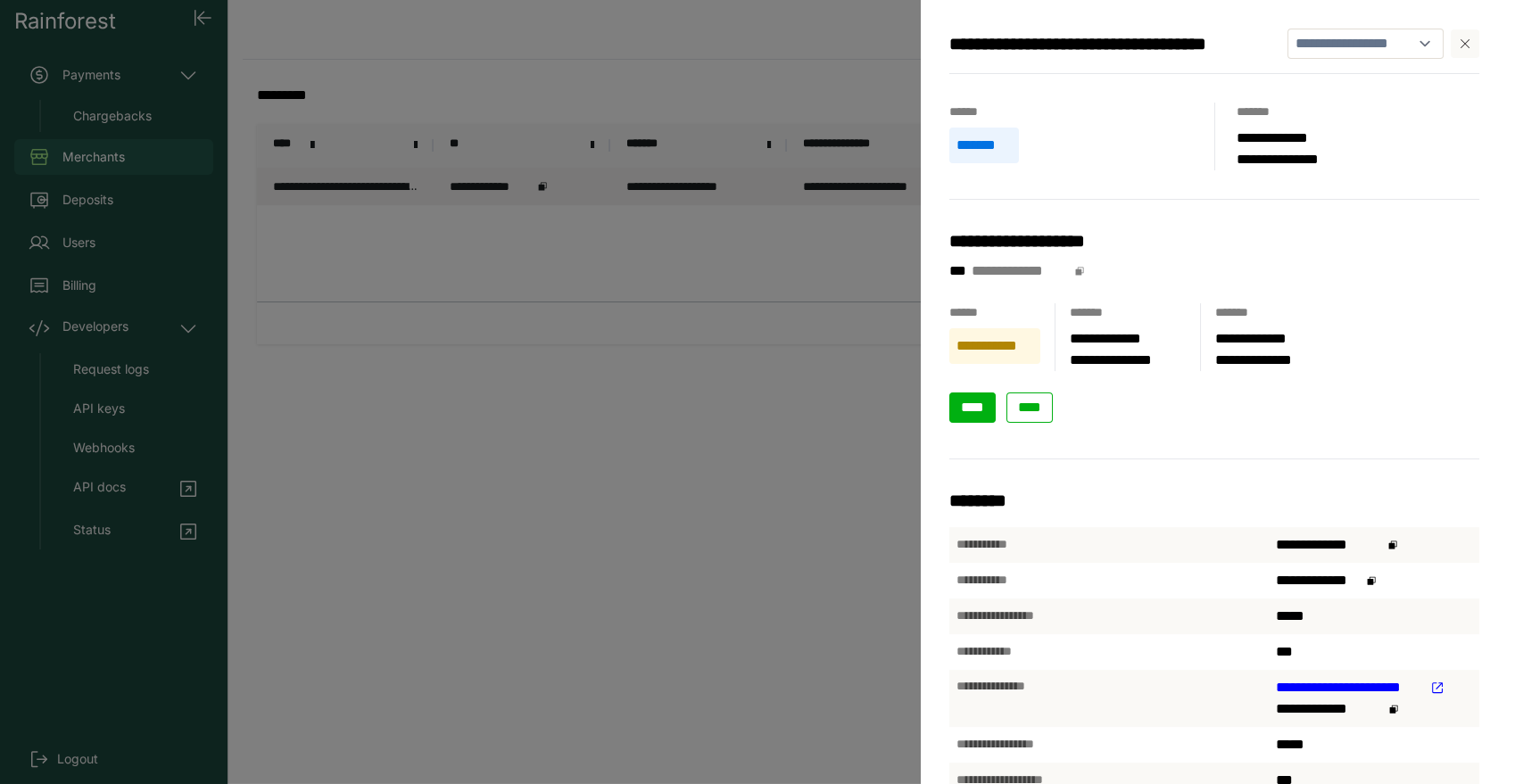 click on "****" at bounding box center [973, 407] 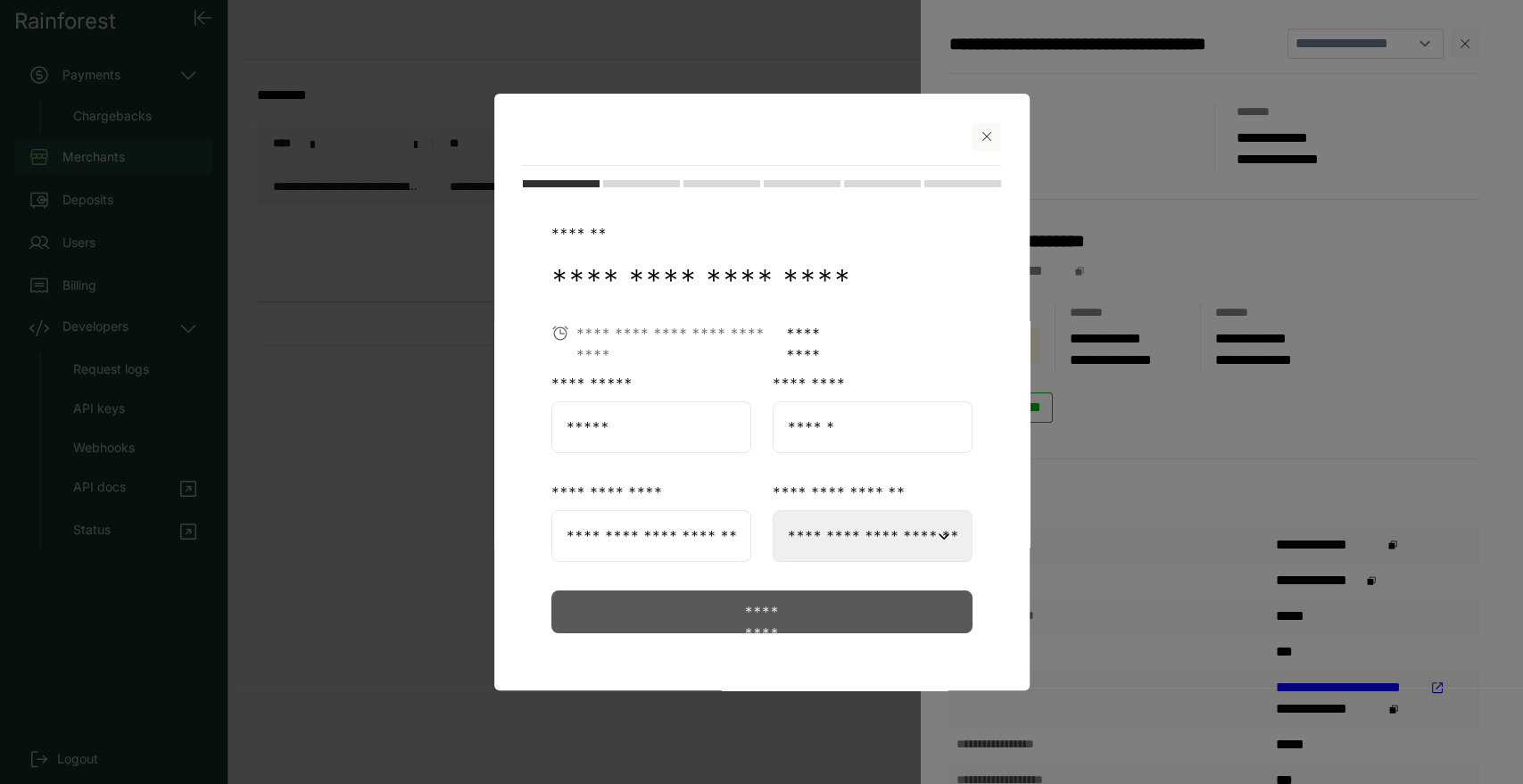 click on "*********" at bounding box center [761, 612] 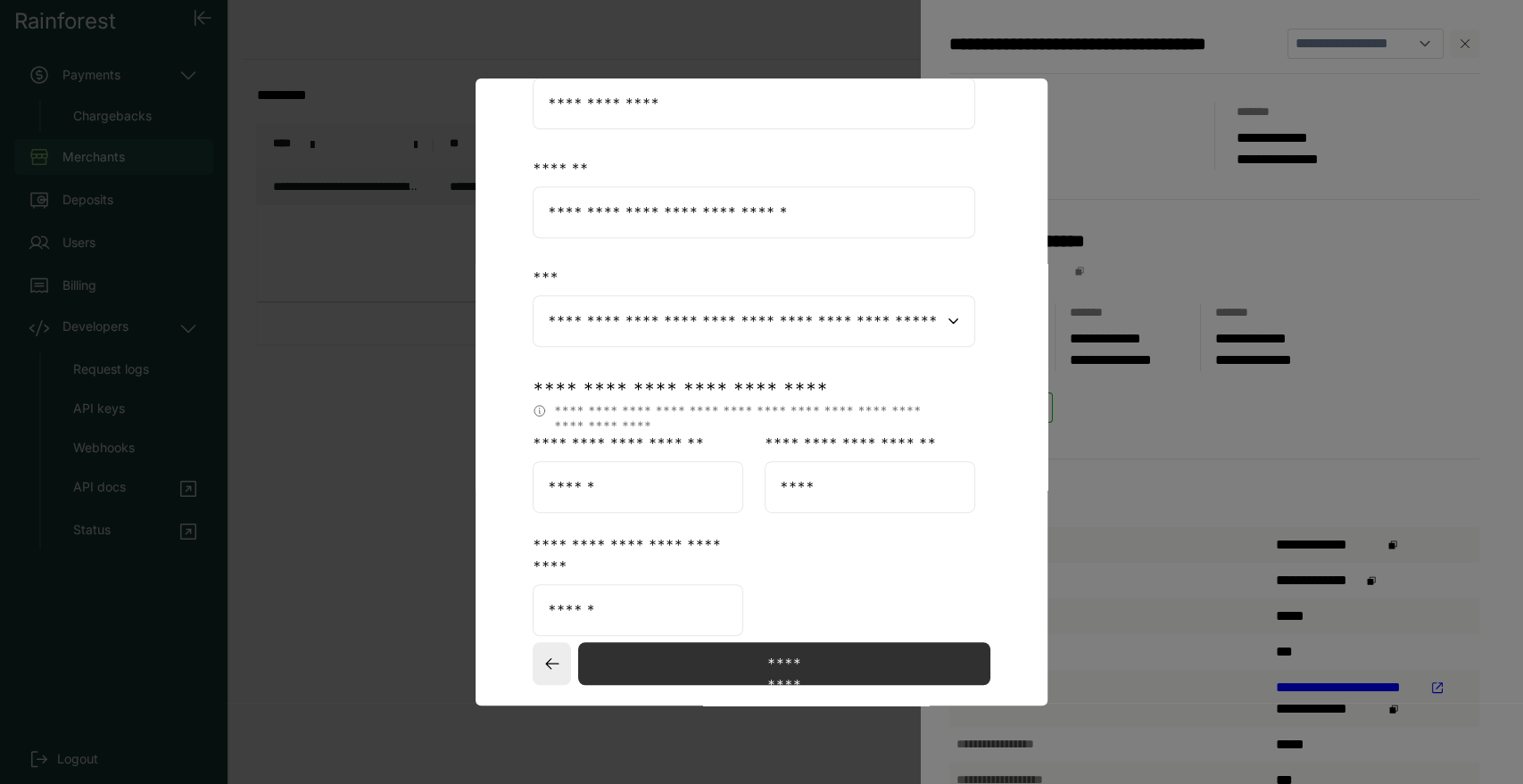 scroll, scrollTop: 531, scrollLeft: 0, axis: vertical 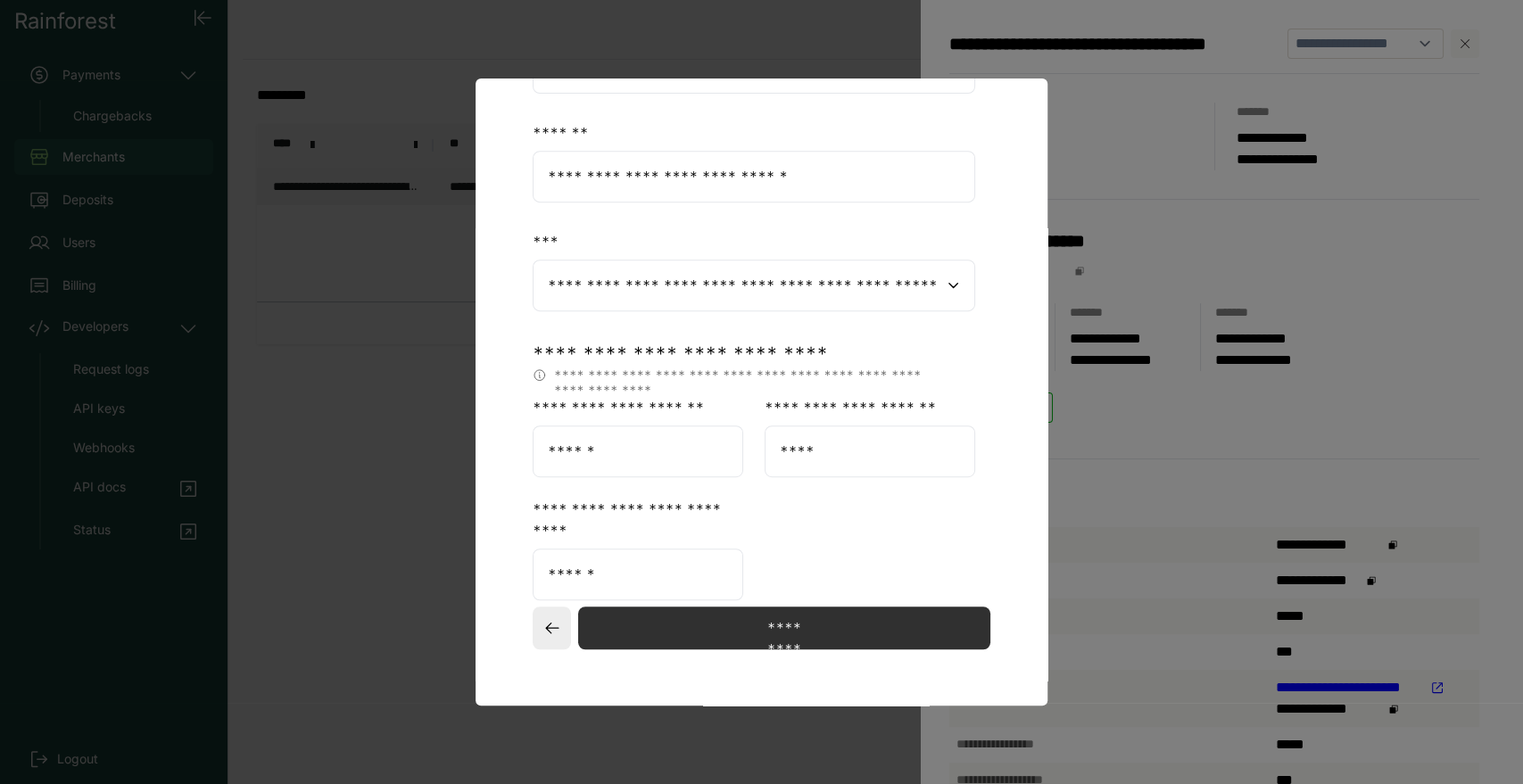 drag, startPoint x: 620, startPoint y: 461, endPoint x: 408, endPoint y: 450, distance: 212.28519 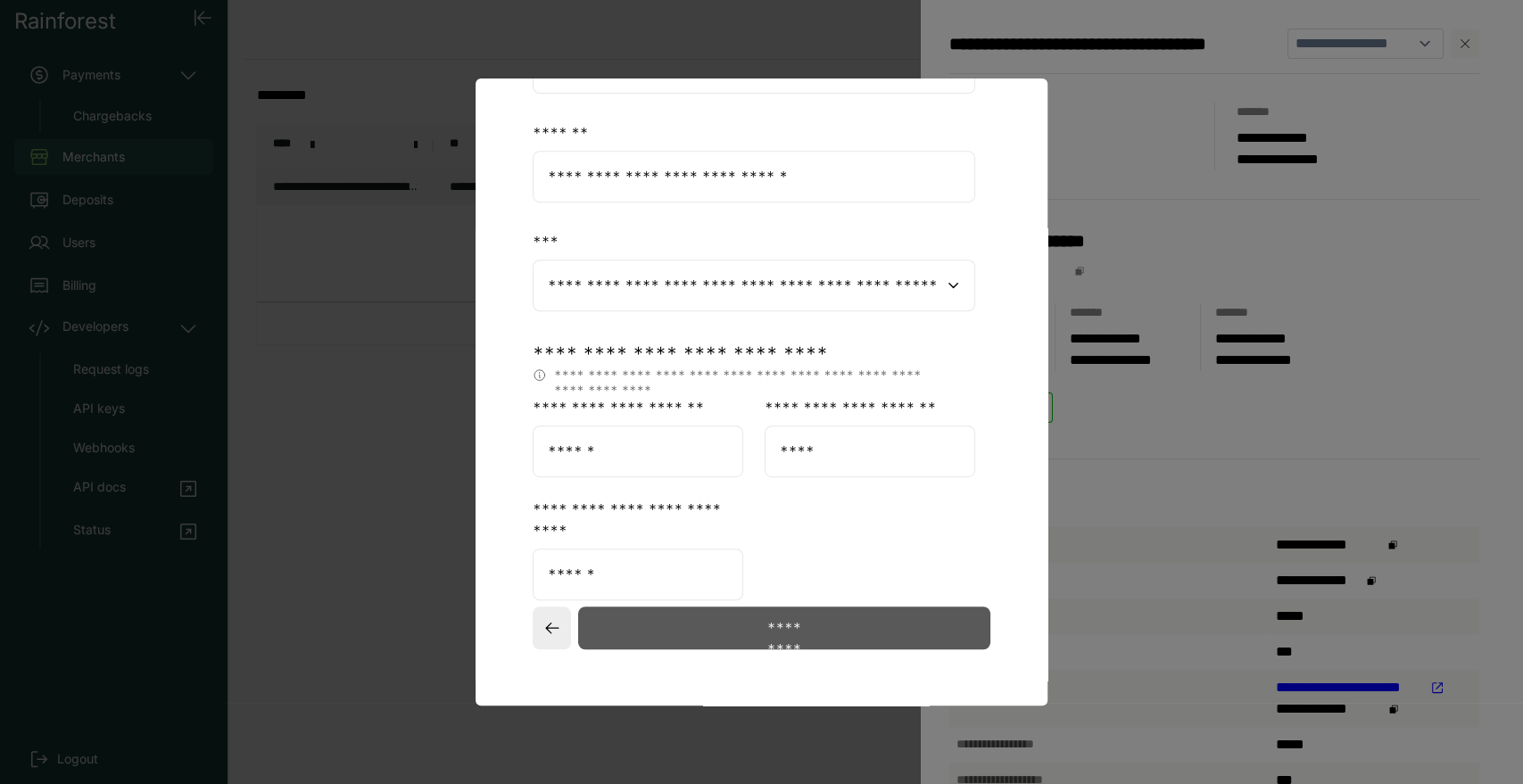 type on "******" 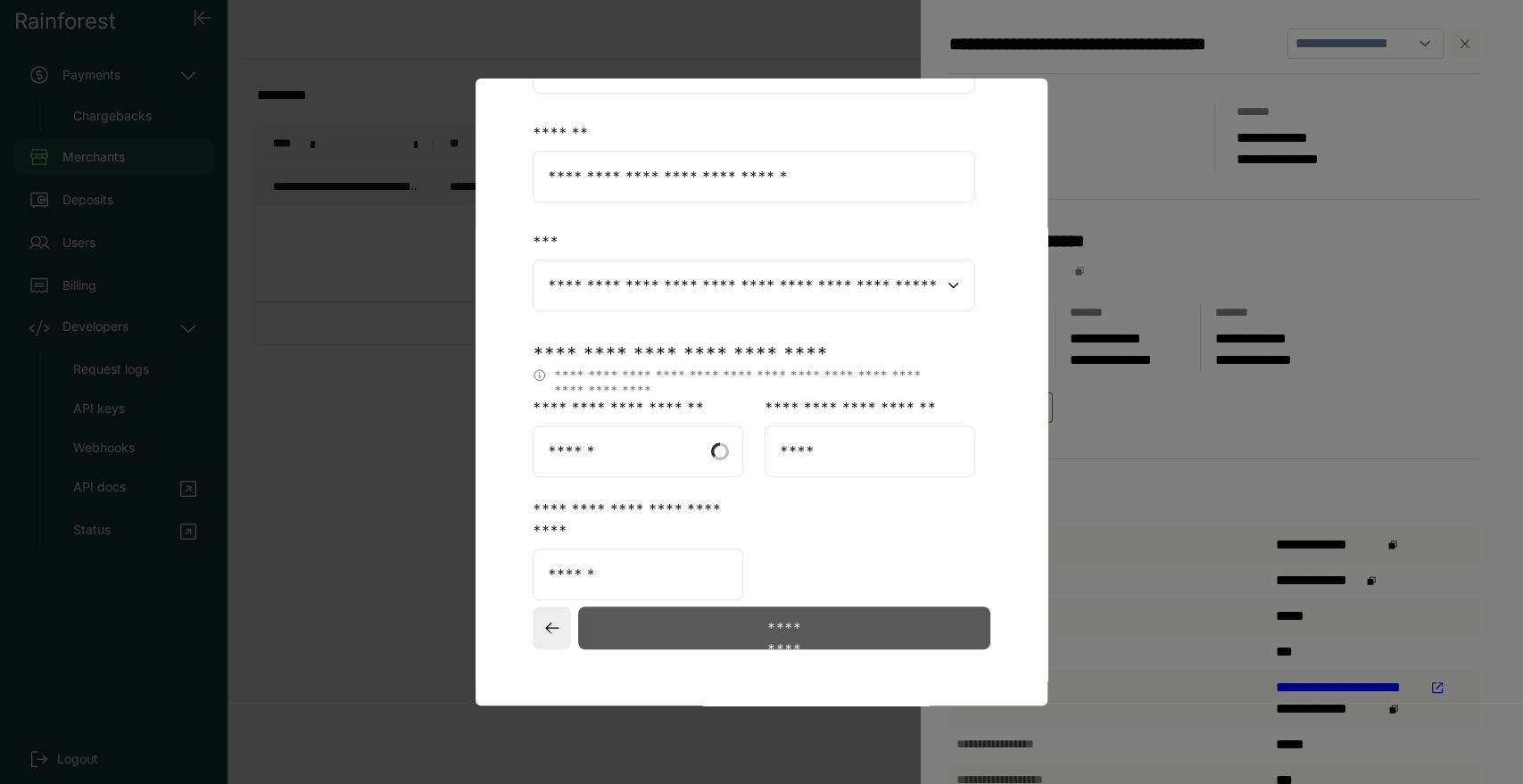 click on "*********" at bounding box center (784, 628) 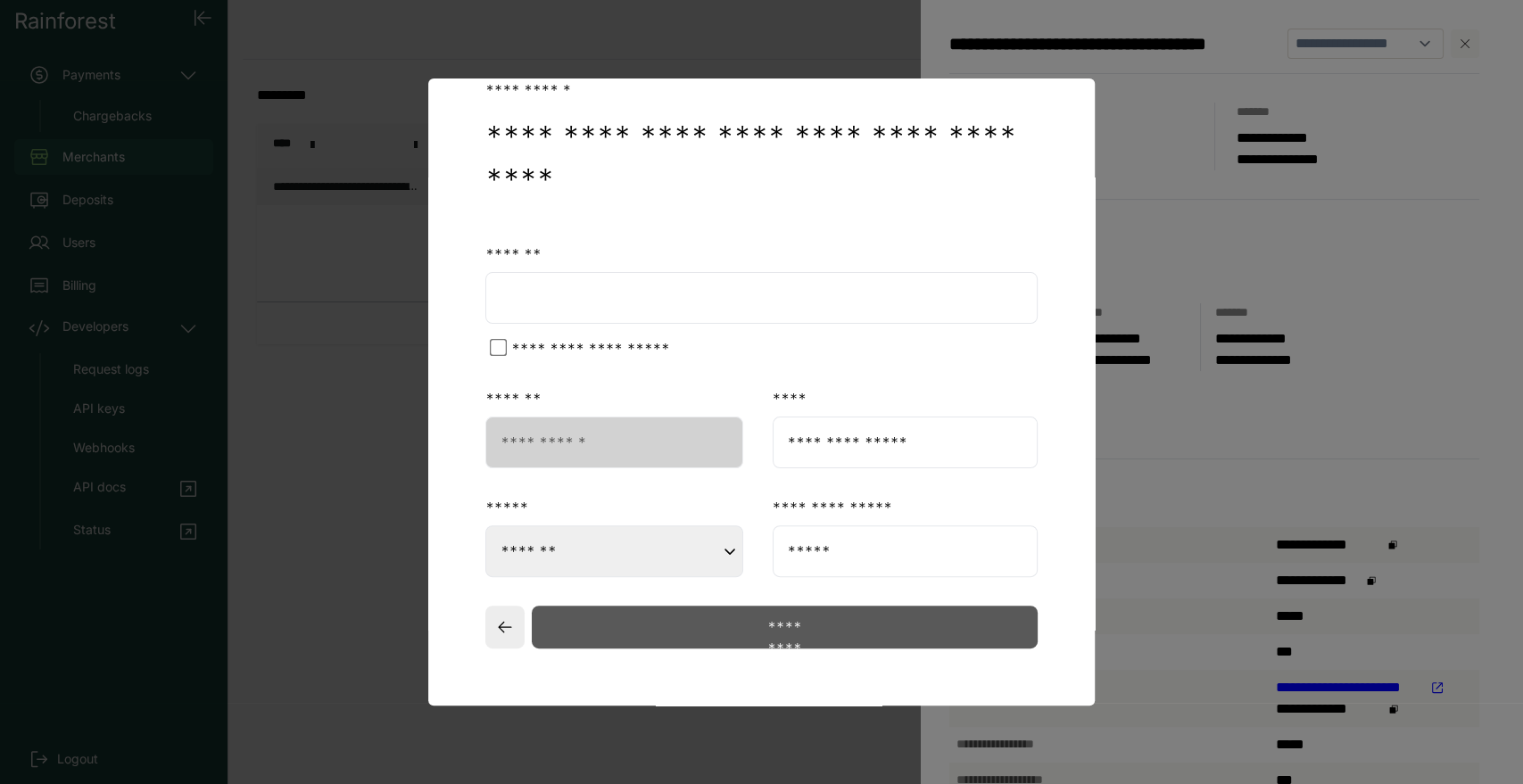 scroll, scrollTop: 85, scrollLeft: 0, axis: vertical 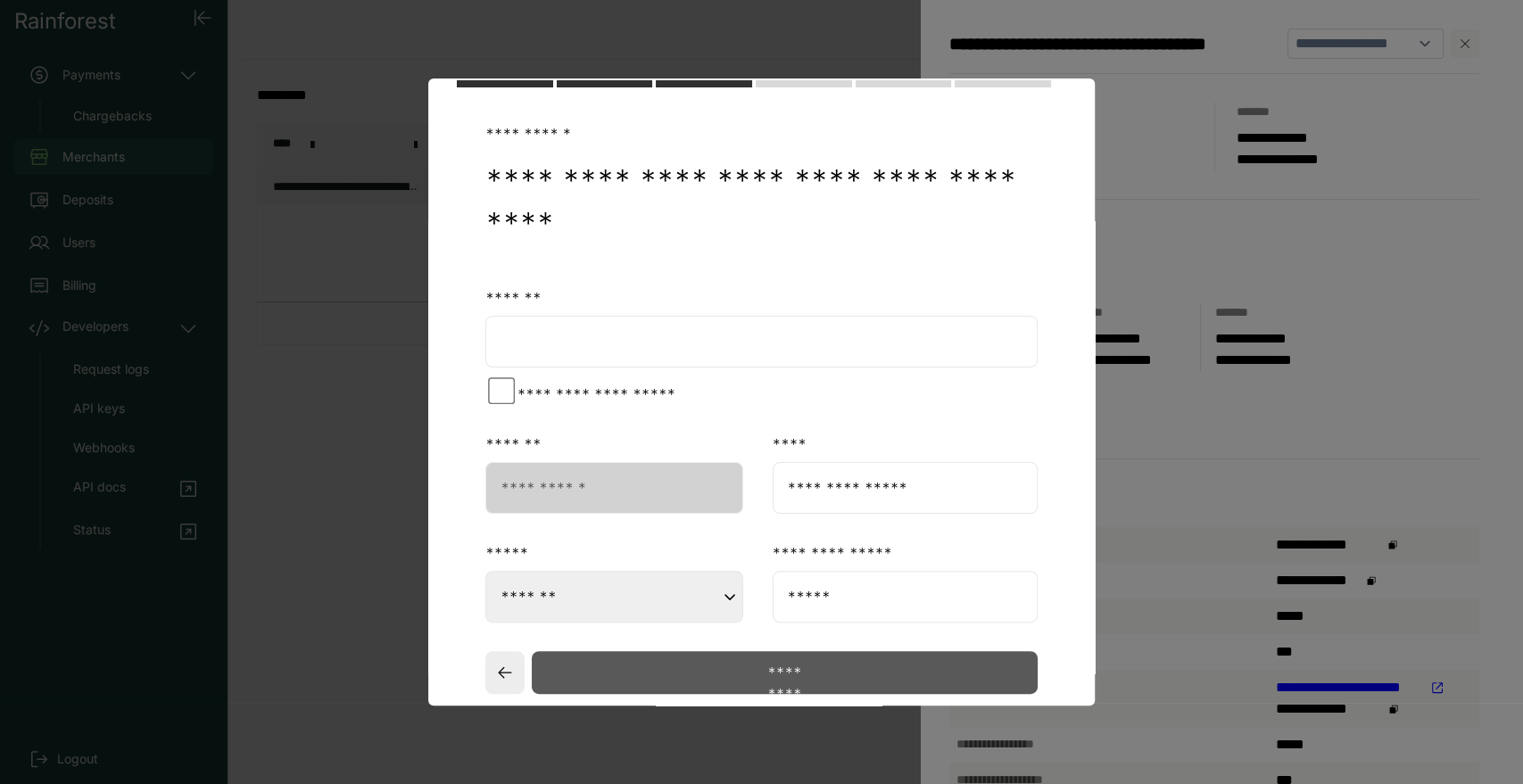 click on "*********" at bounding box center (784, 673) 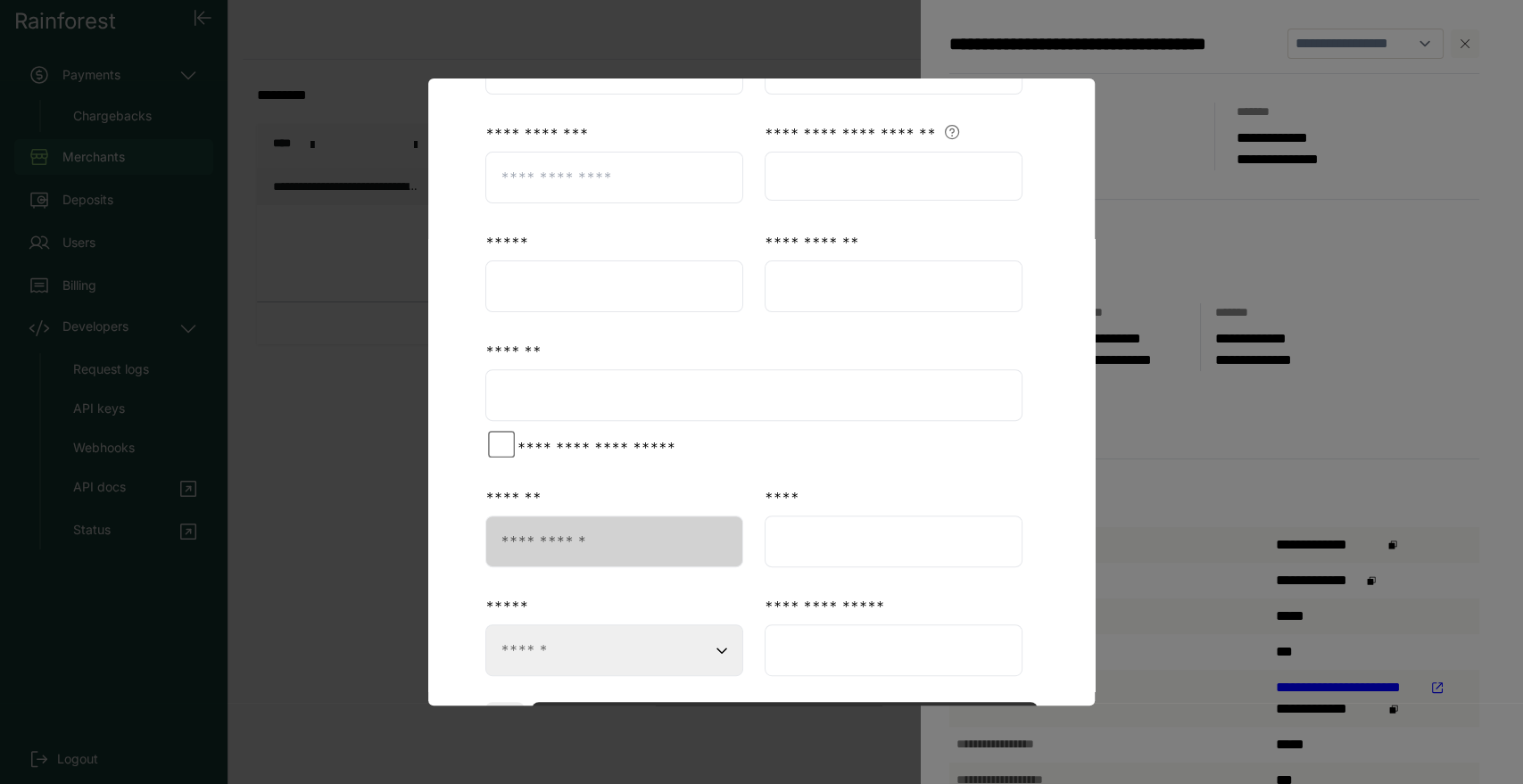scroll, scrollTop: 389, scrollLeft: 0, axis: vertical 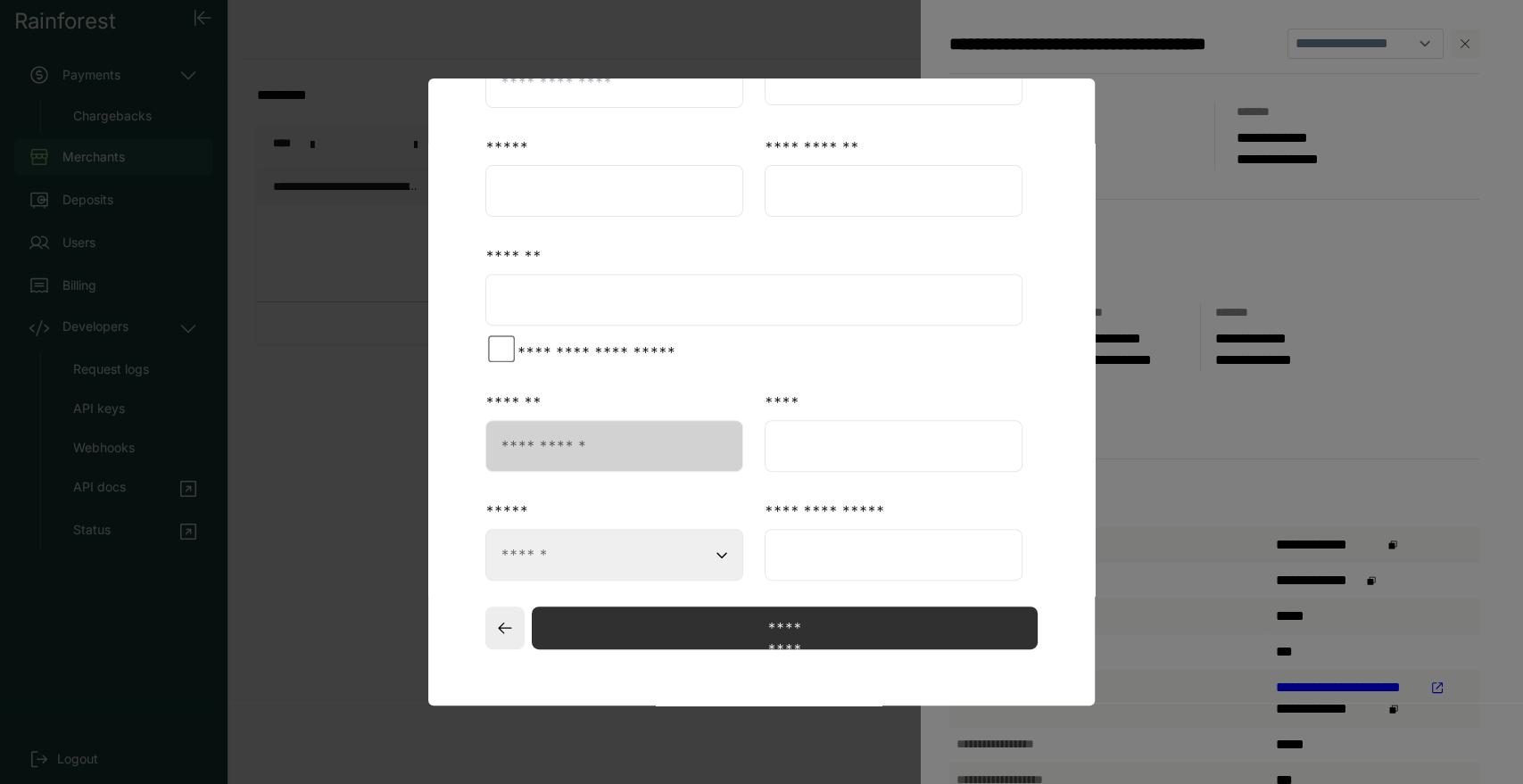 click at bounding box center [761, 392] 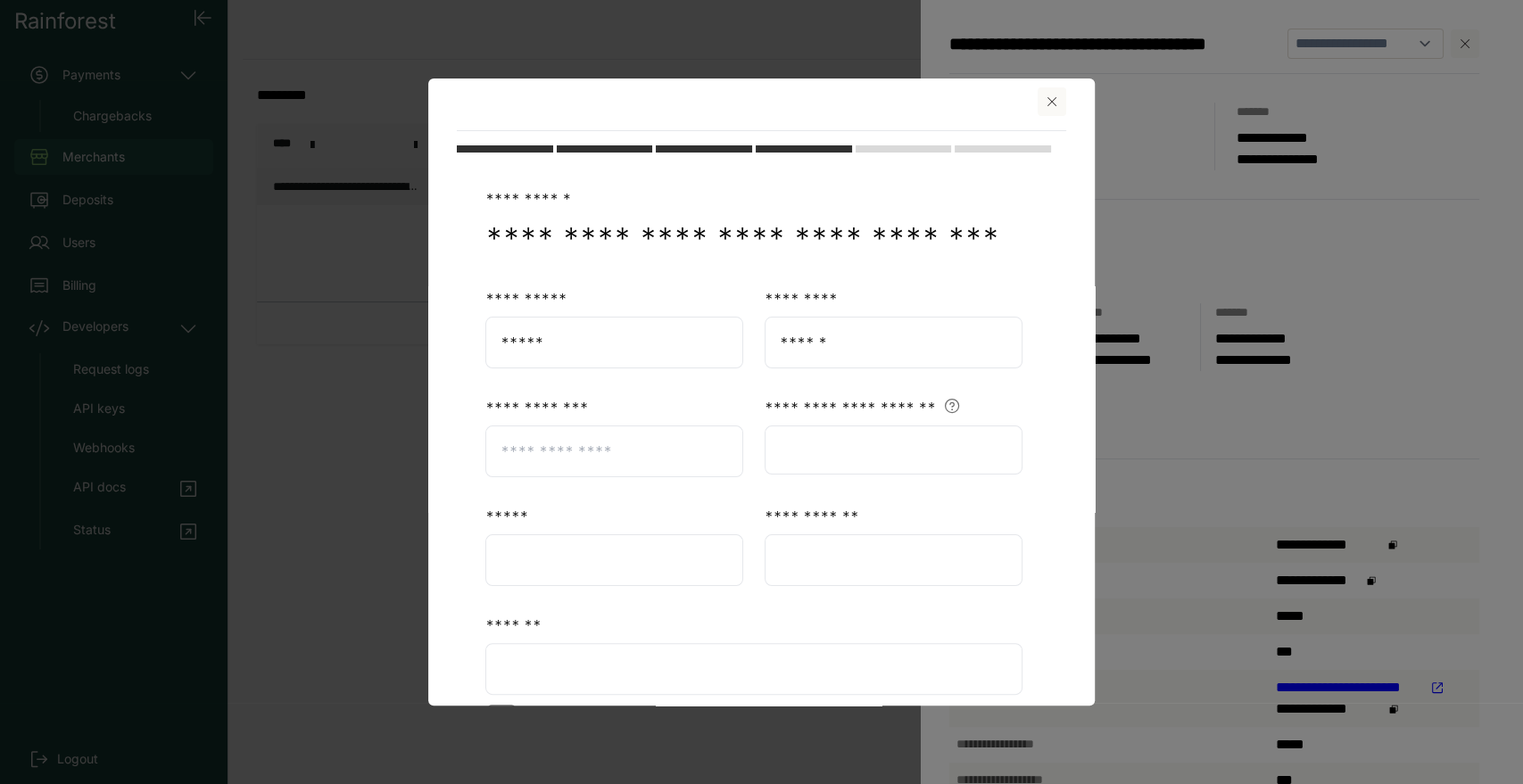 scroll, scrollTop: 0, scrollLeft: 0, axis: both 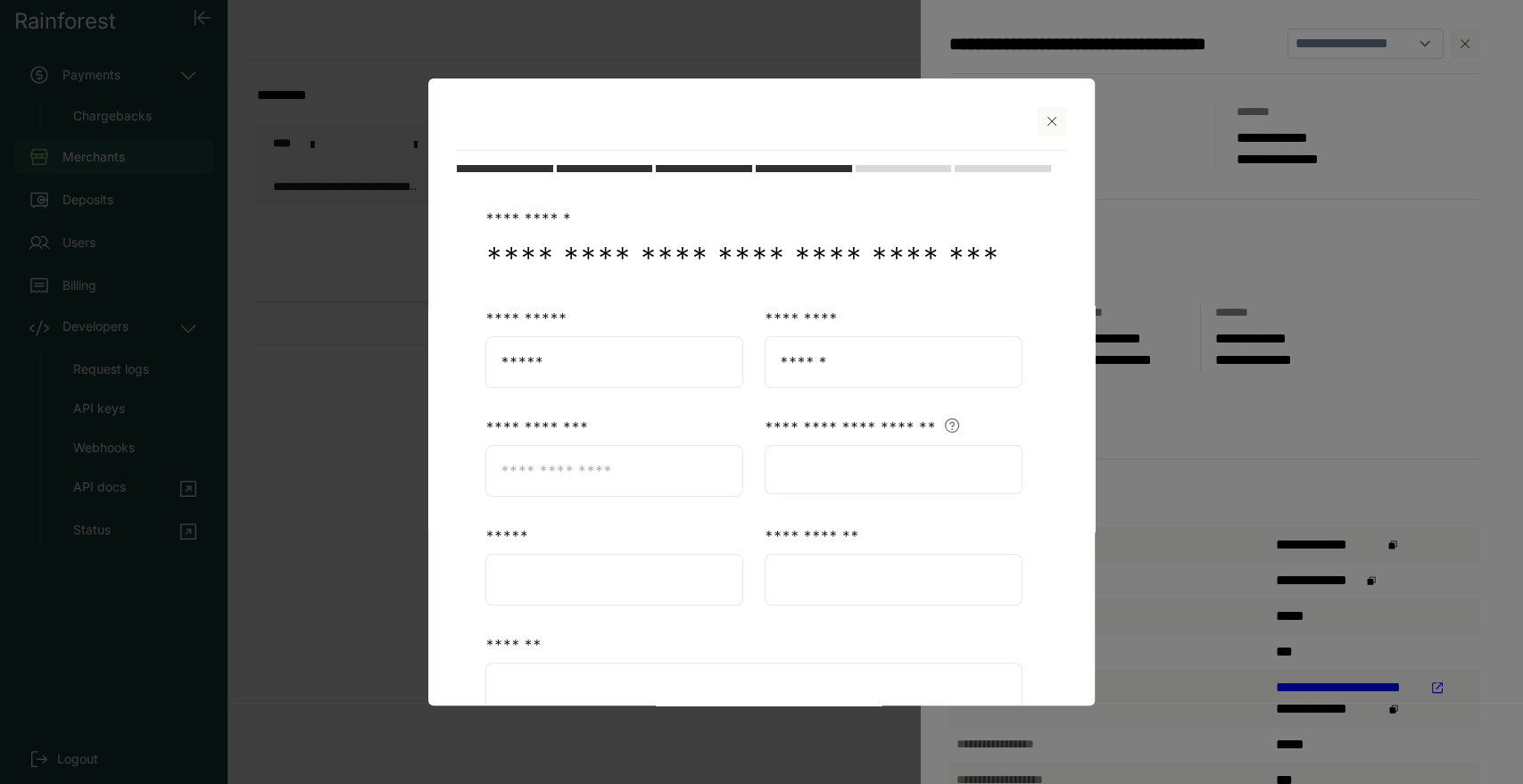 click at bounding box center (1052, 121) 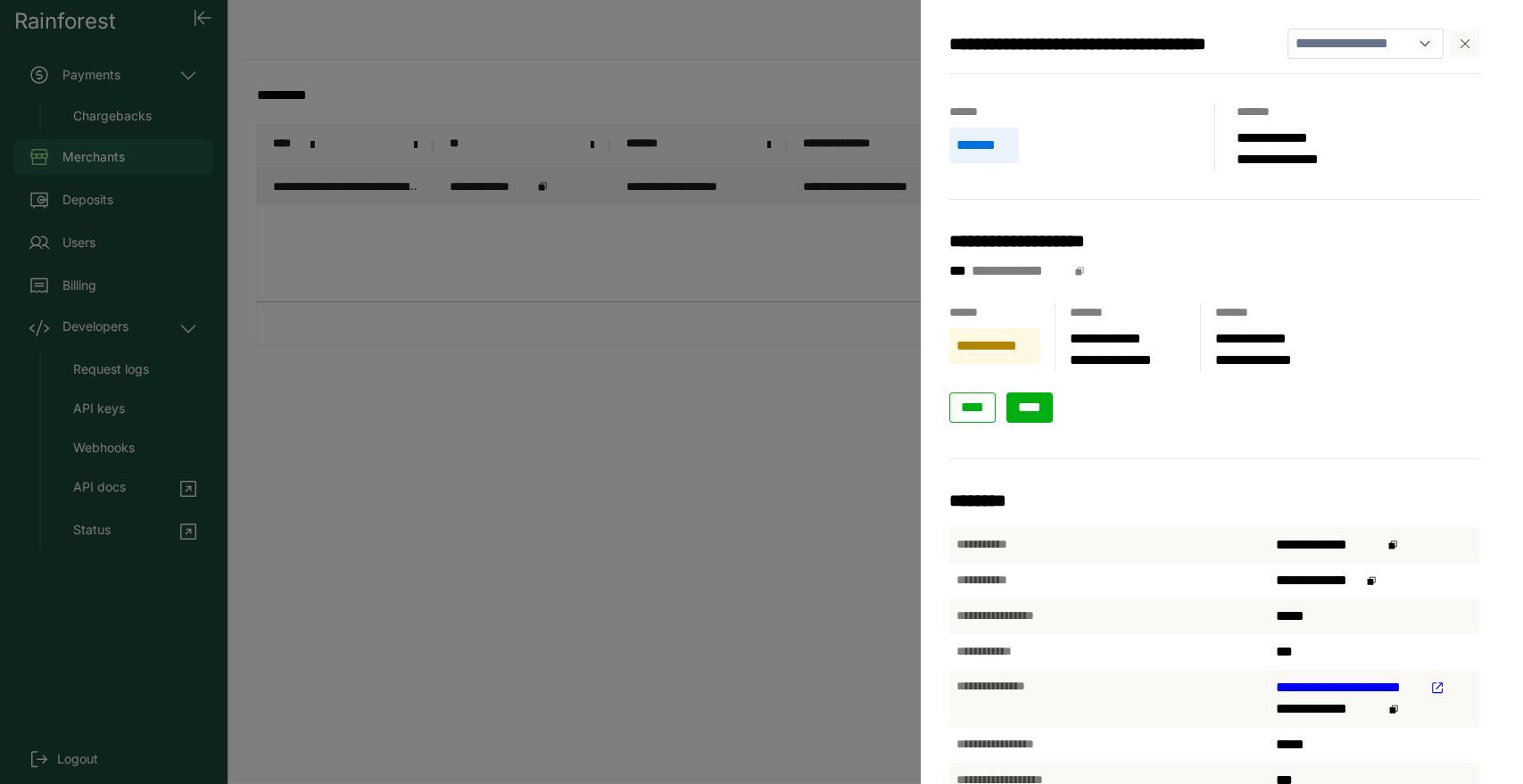 click on "****" at bounding box center (1030, 408) 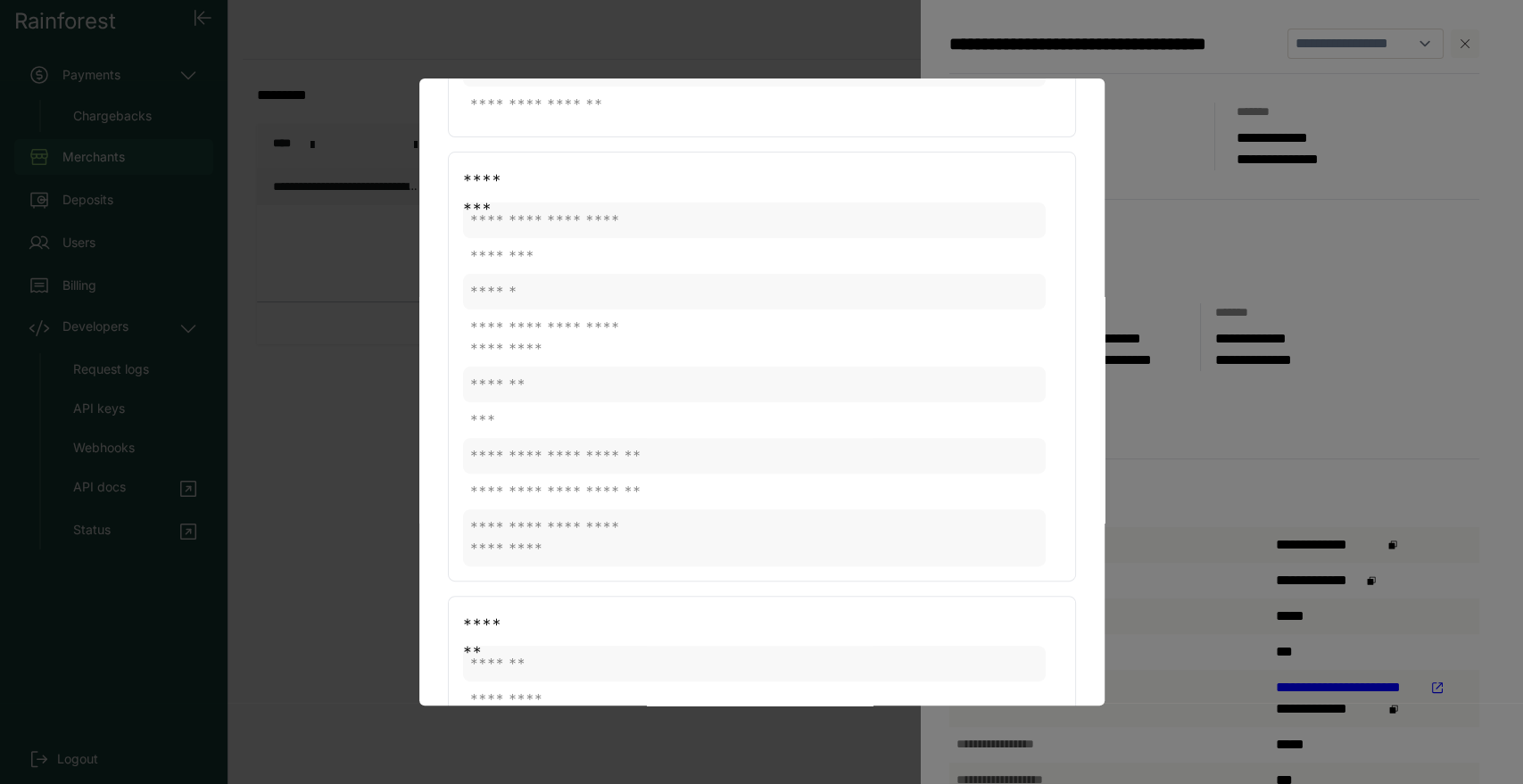 scroll, scrollTop: 297, scrollLeft: 0, axis: vertical 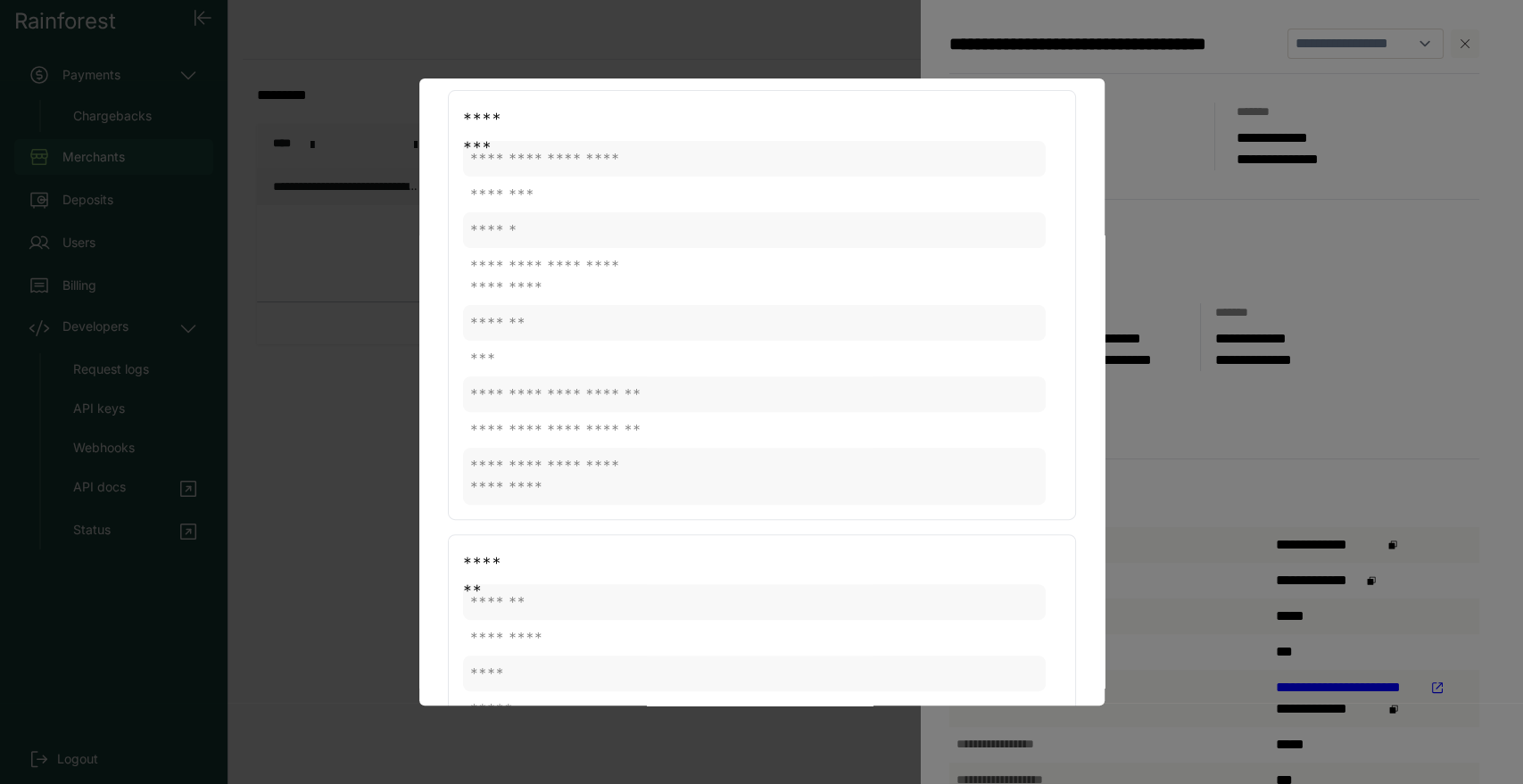 click at bounding box center (761, 392) 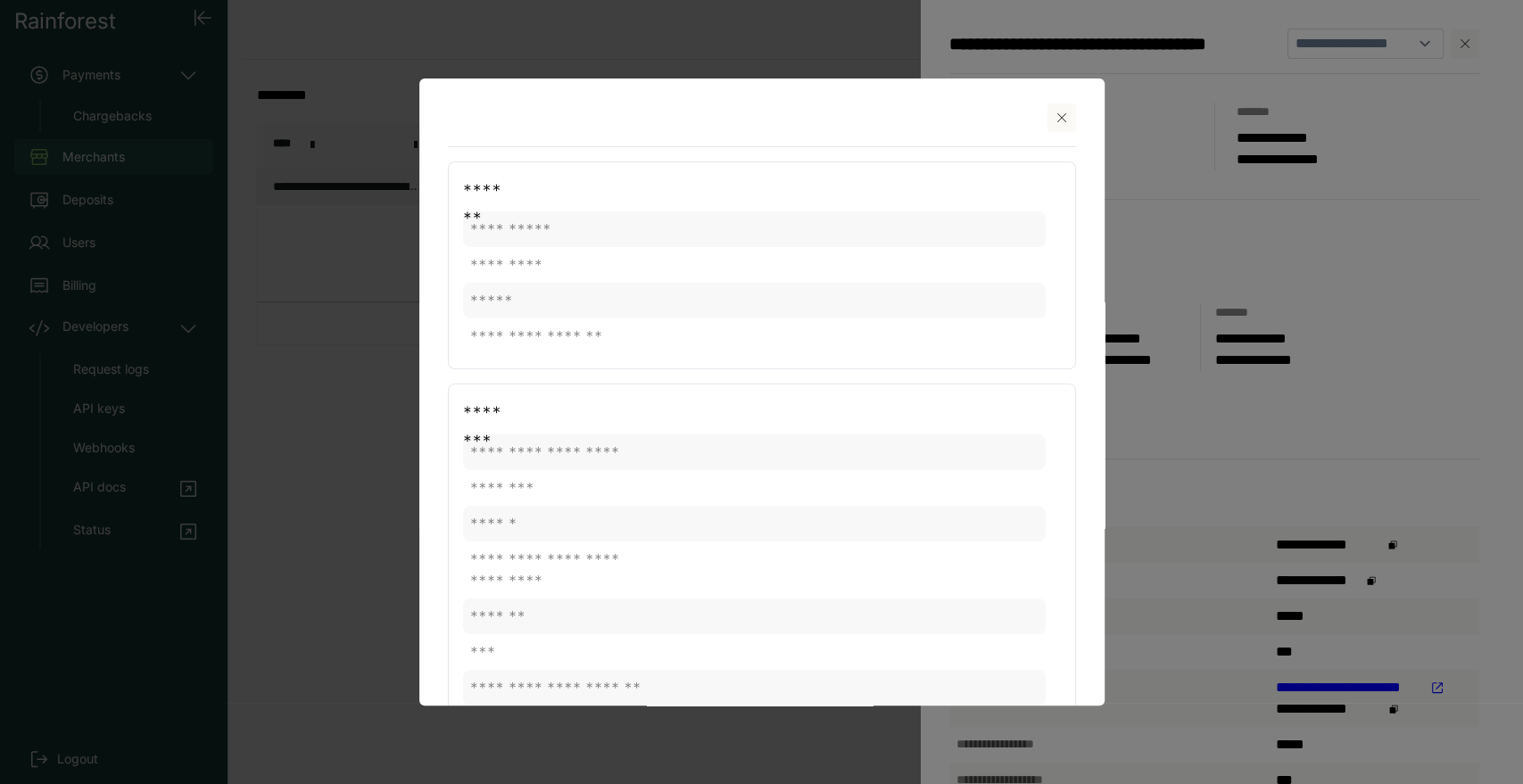 scroll, scrollTop: 0, scrollLeft: 0, axis: both 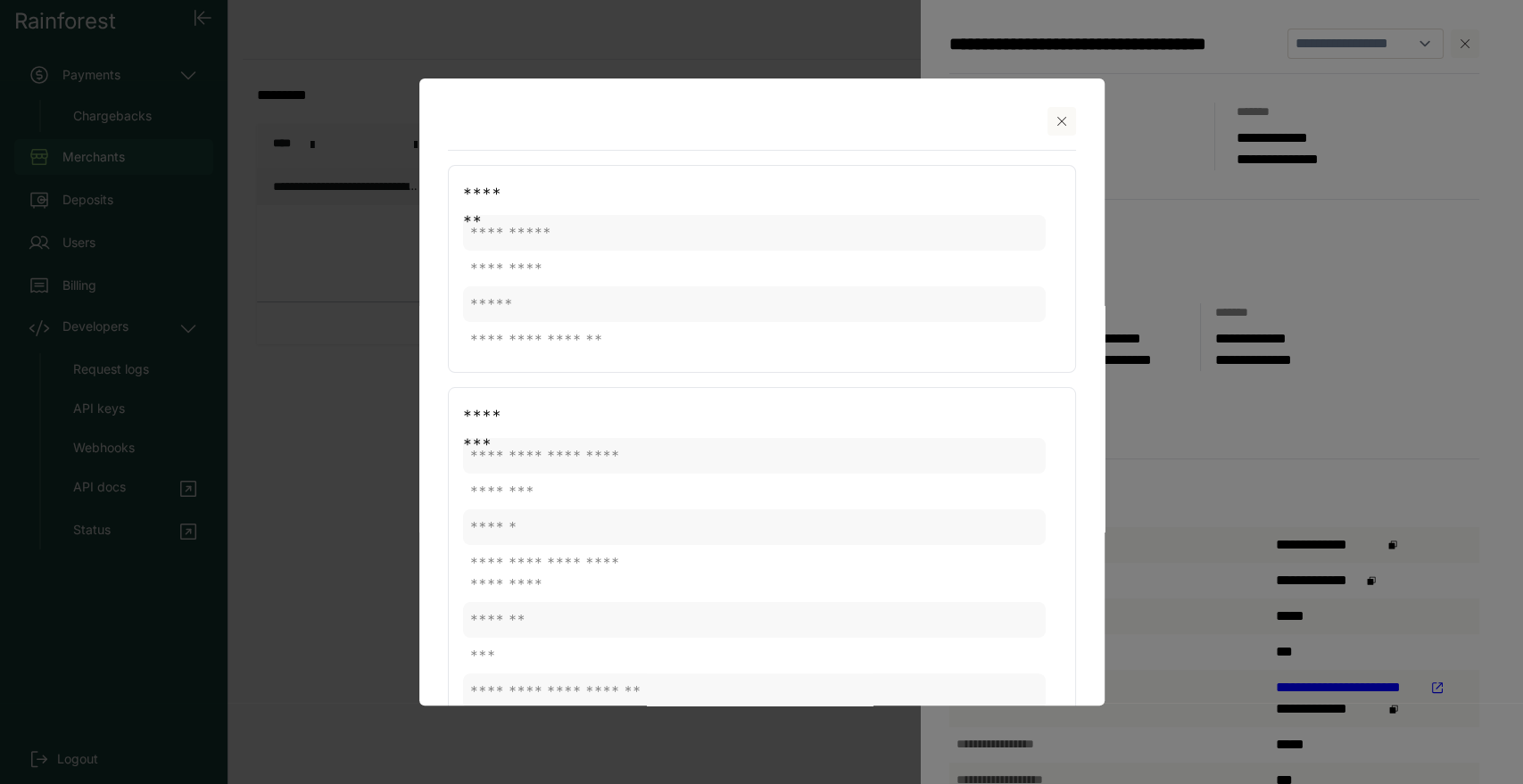 click 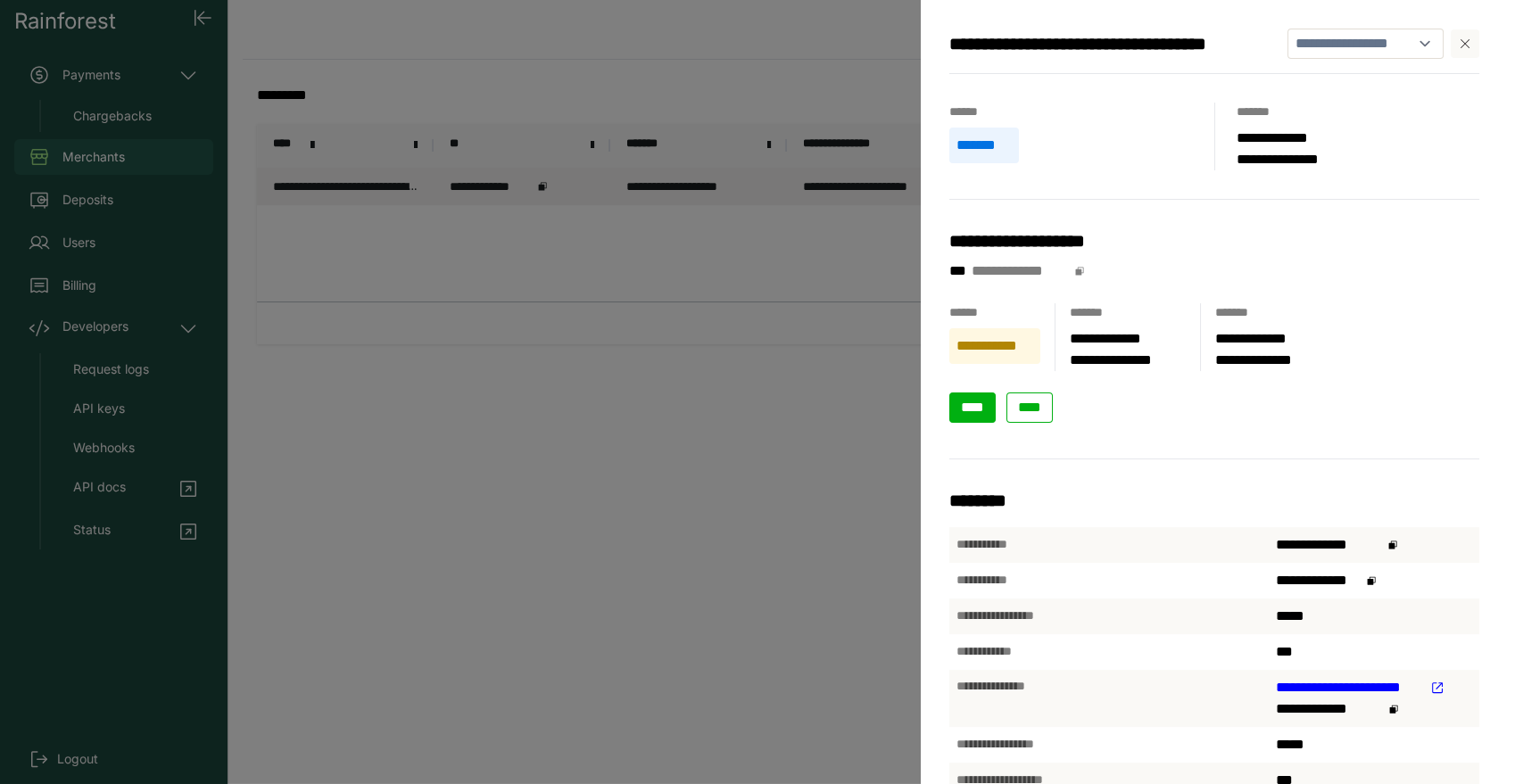 click on "****" at bounding box center (973, 408) 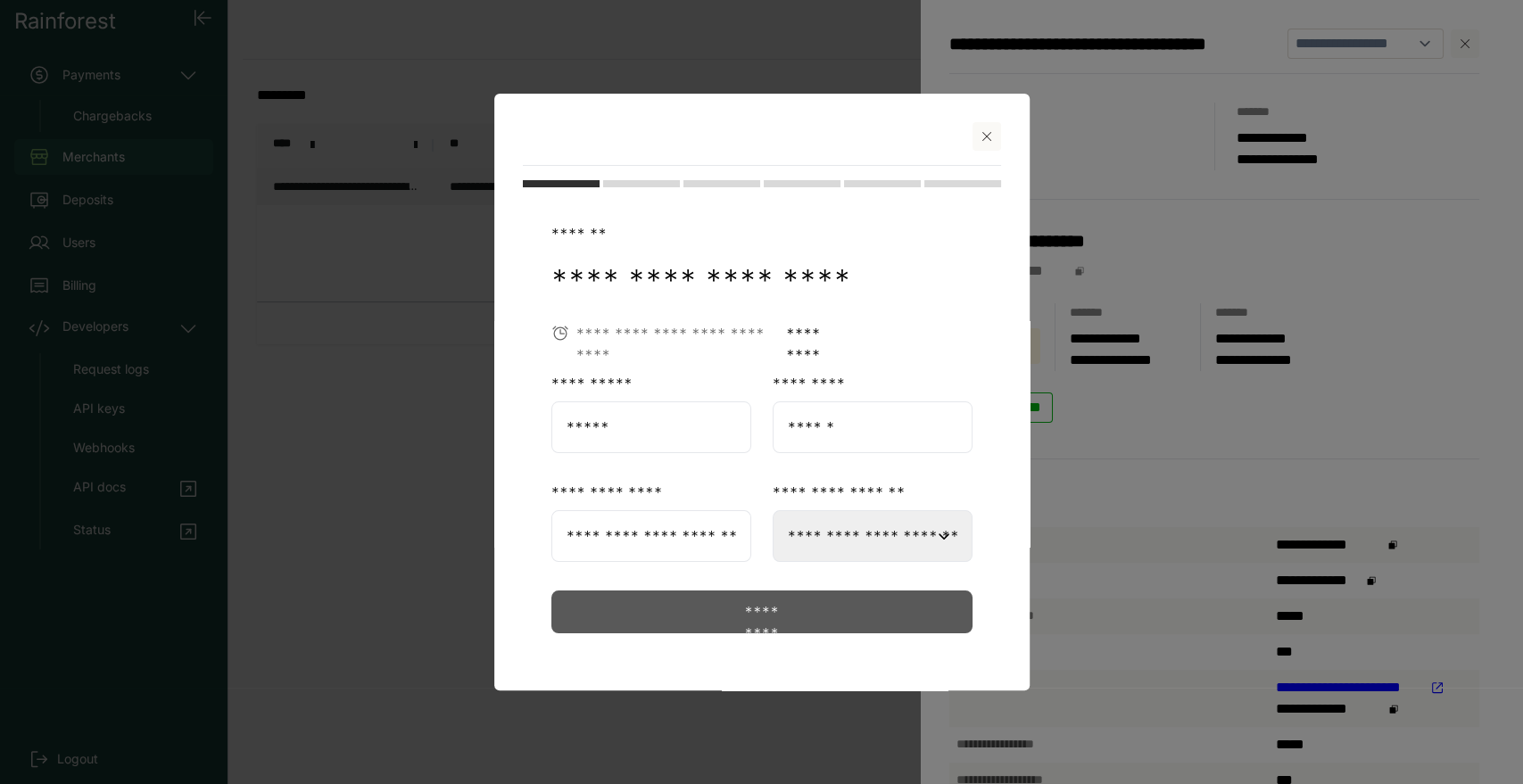 click on "*********" at bounding box center (761, 612) 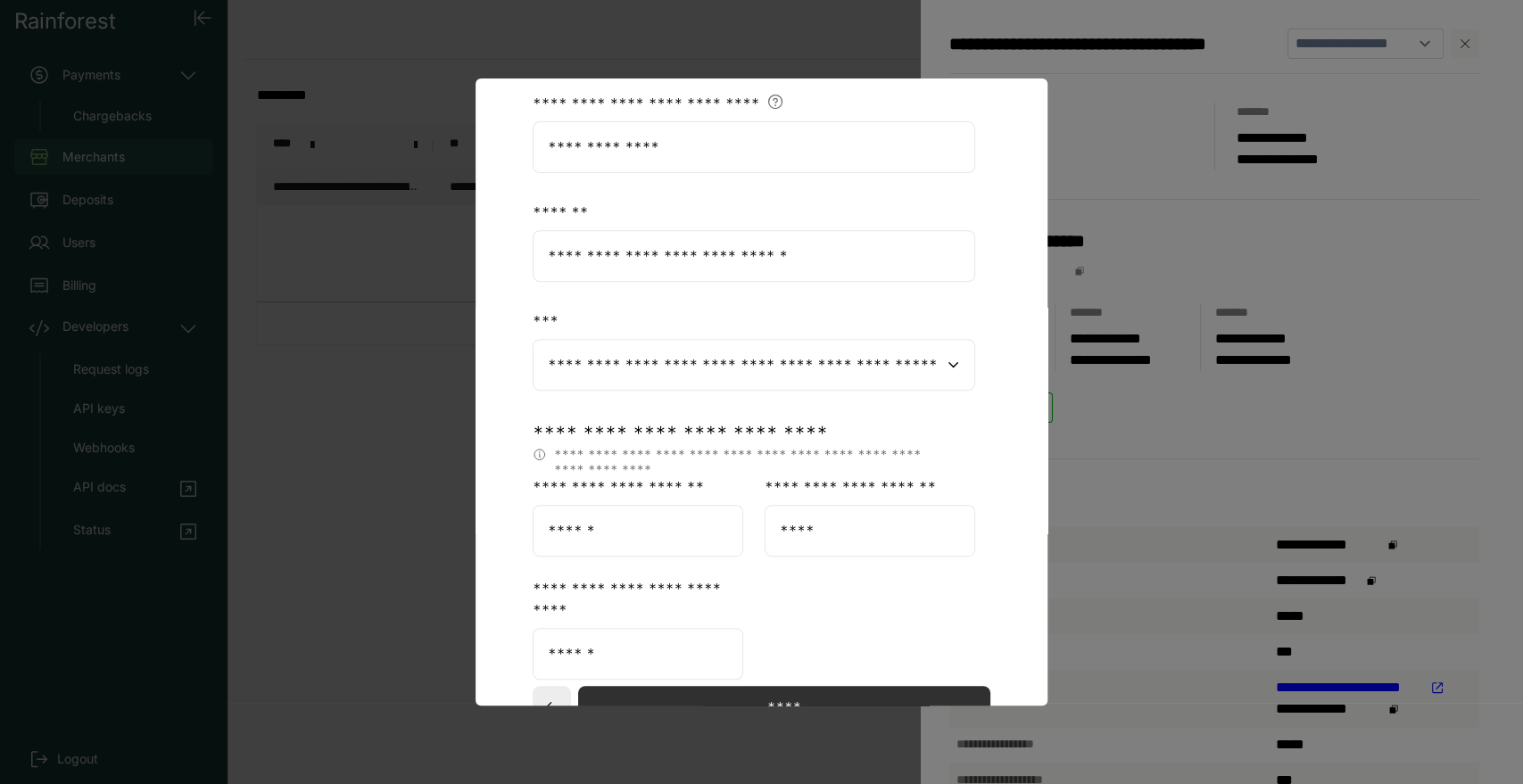 scroll, scrollTop: 531, scrollLeft: 0, axis: vertical 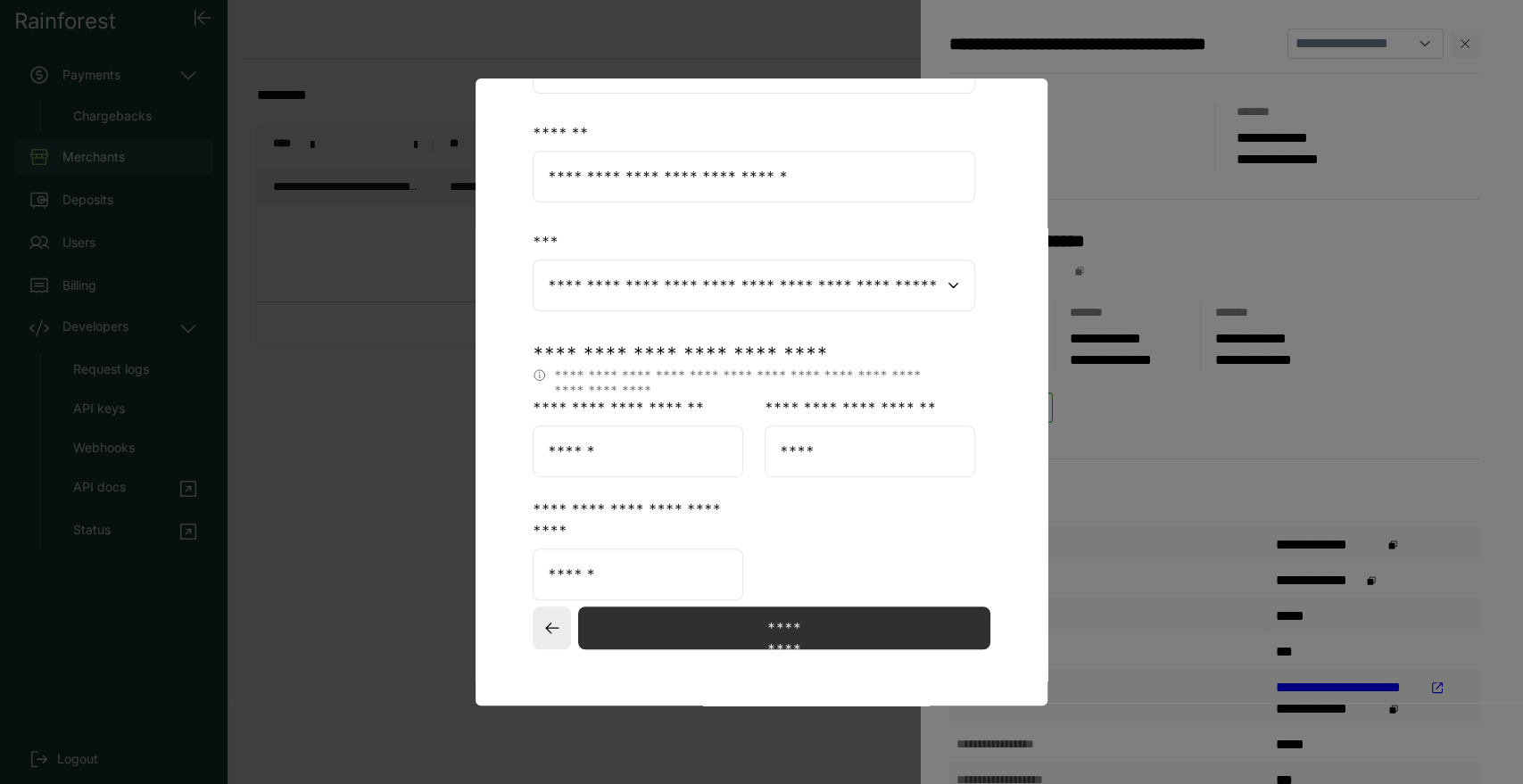 drag, startPoint x: 835, startPoint y: 454, endPoint x: 698, endPoint y: 442, distance: 137.52454 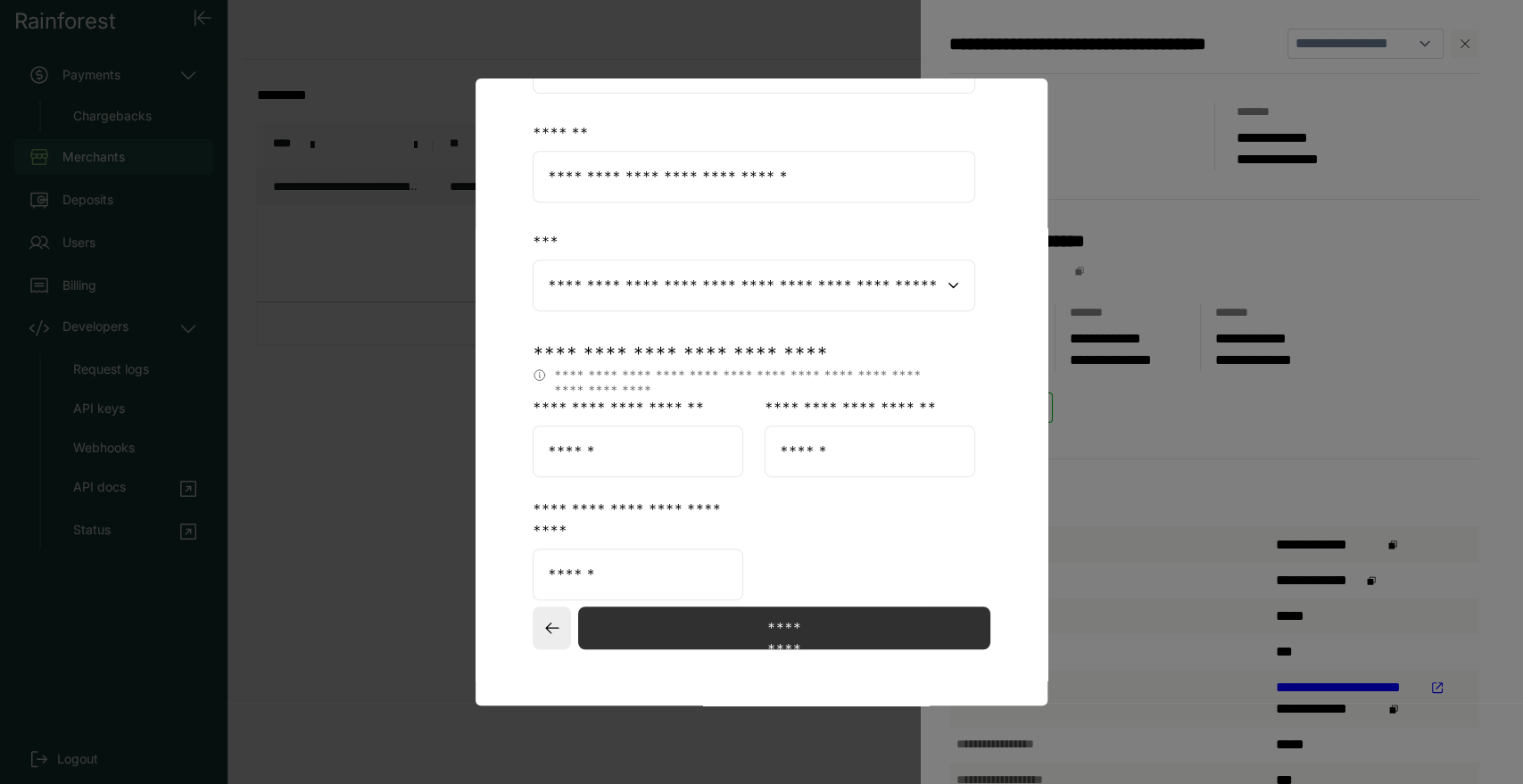 type on "******" 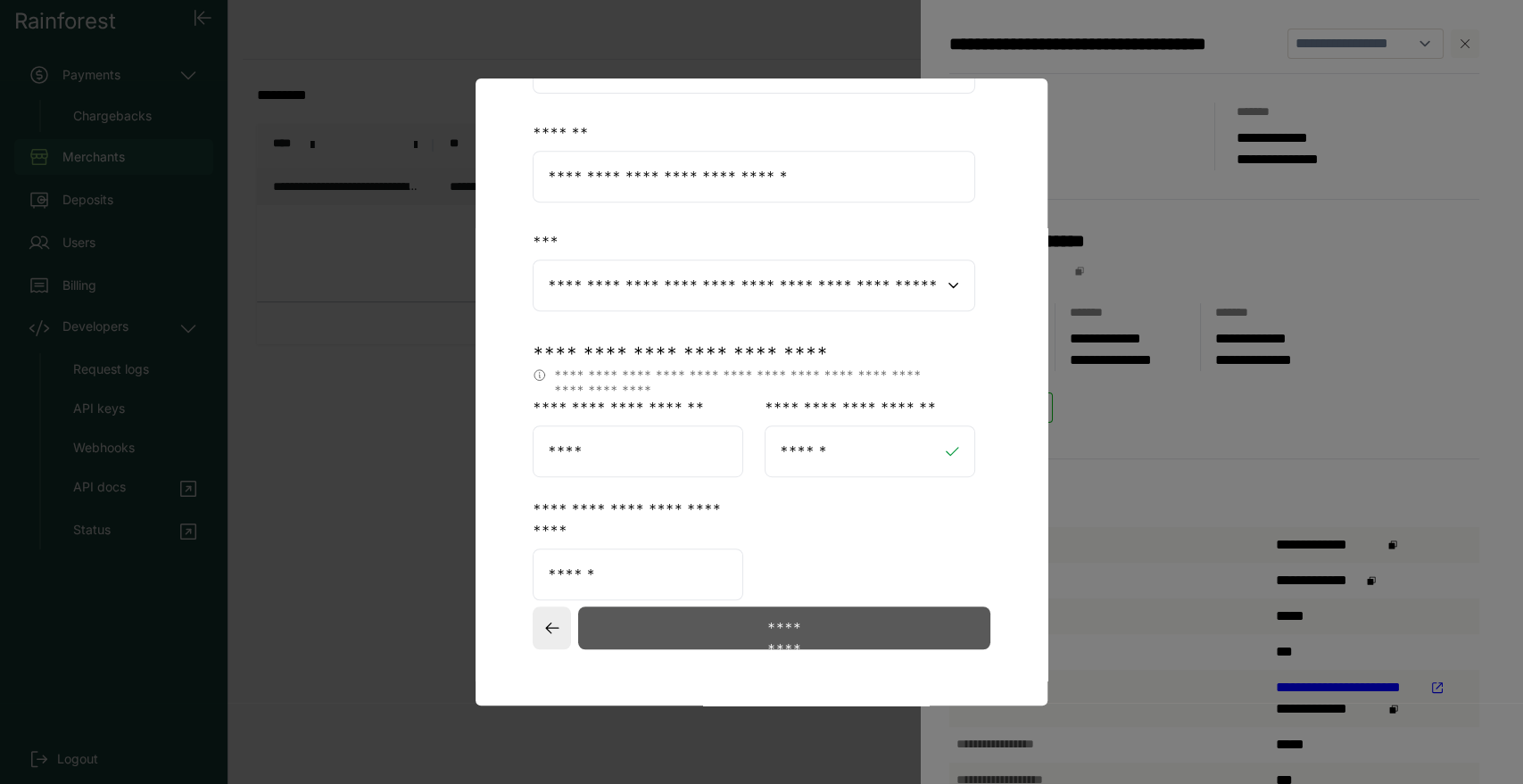 type on "****" 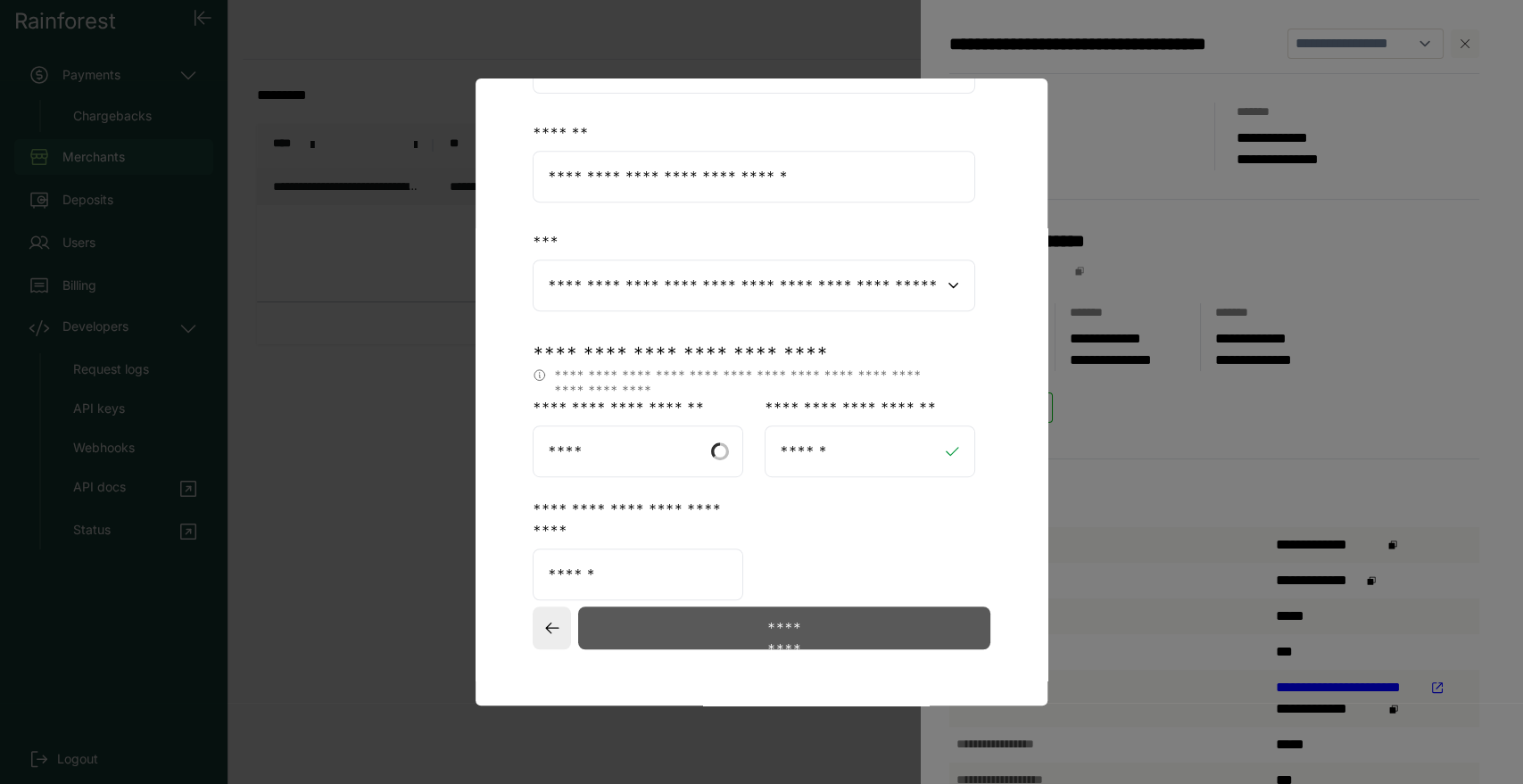 click on "*********" at bounding box center (784, 628) 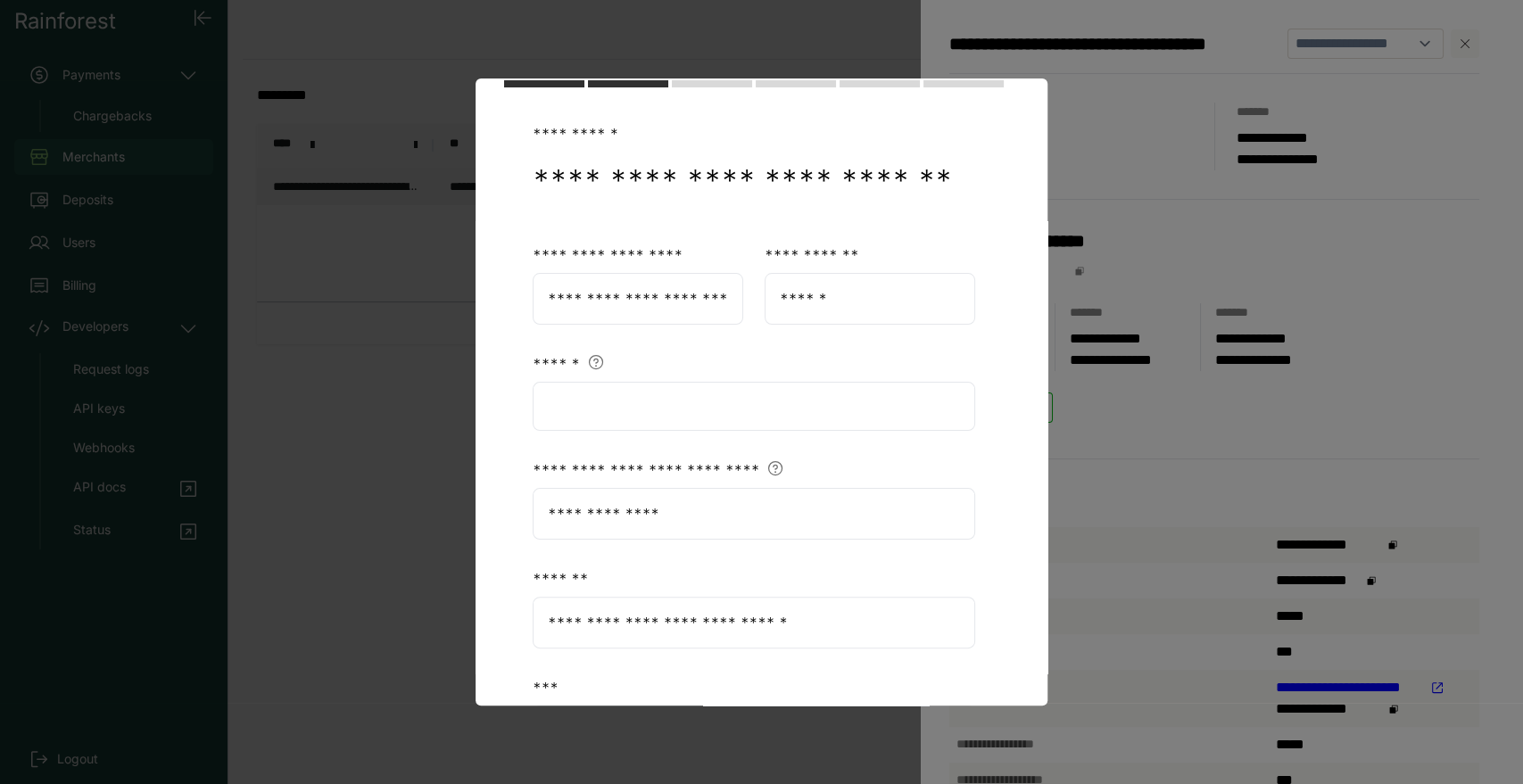 select on "**" 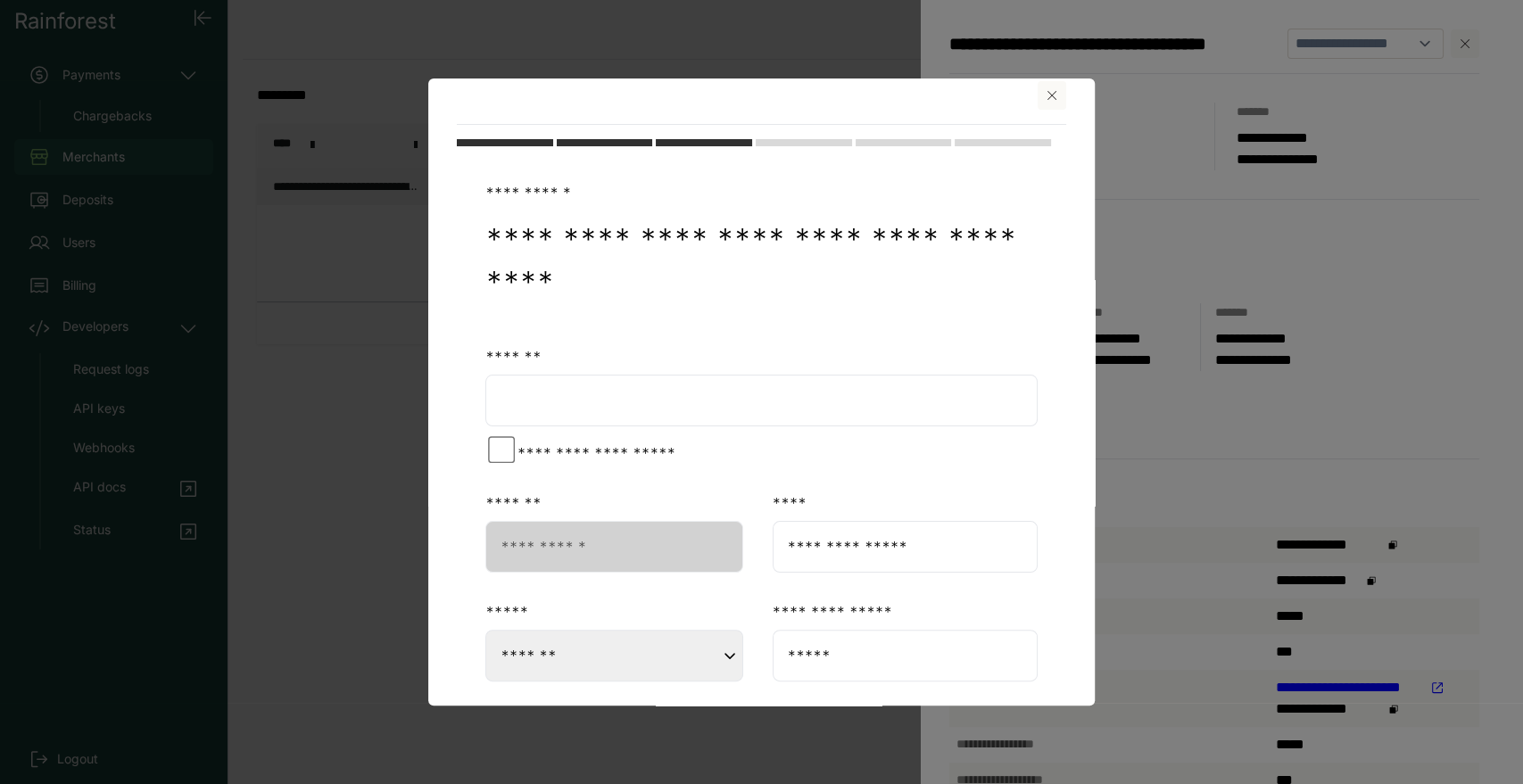 scroll, scrollTop: 0, scrollLeft: 0, axis: both 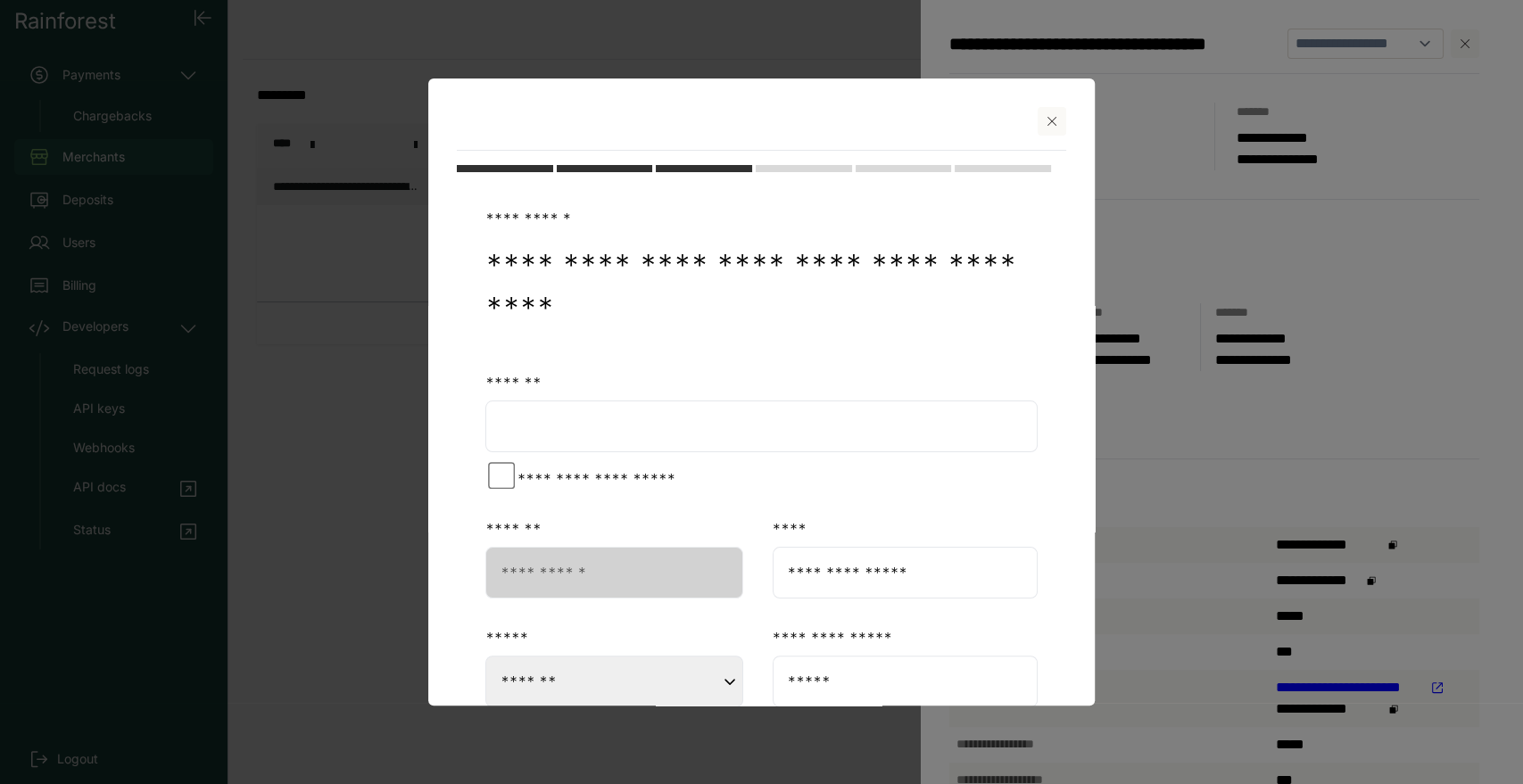 click at bounding box center [1052, 121] 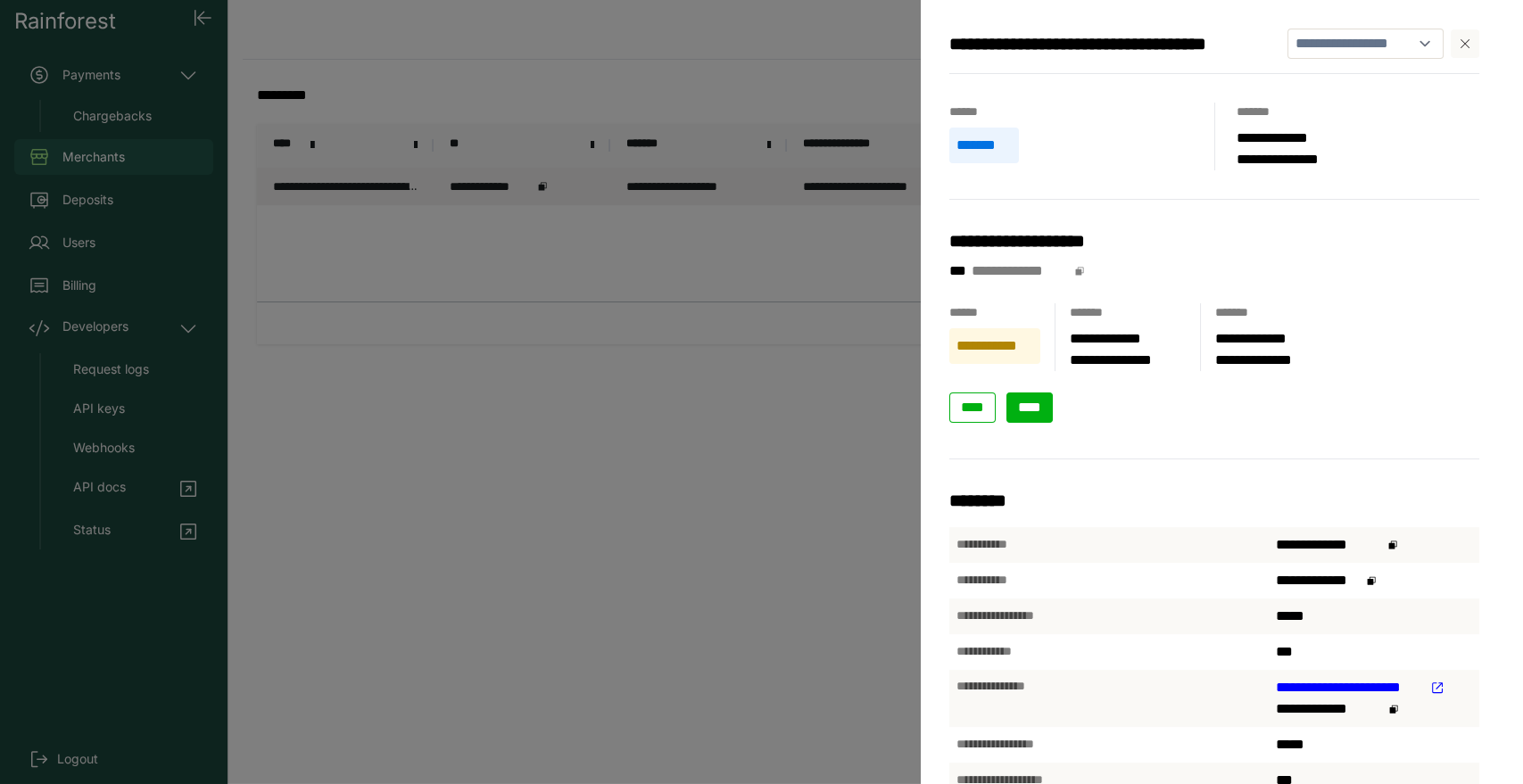 click on "****" at bounding box center (1030, 407) 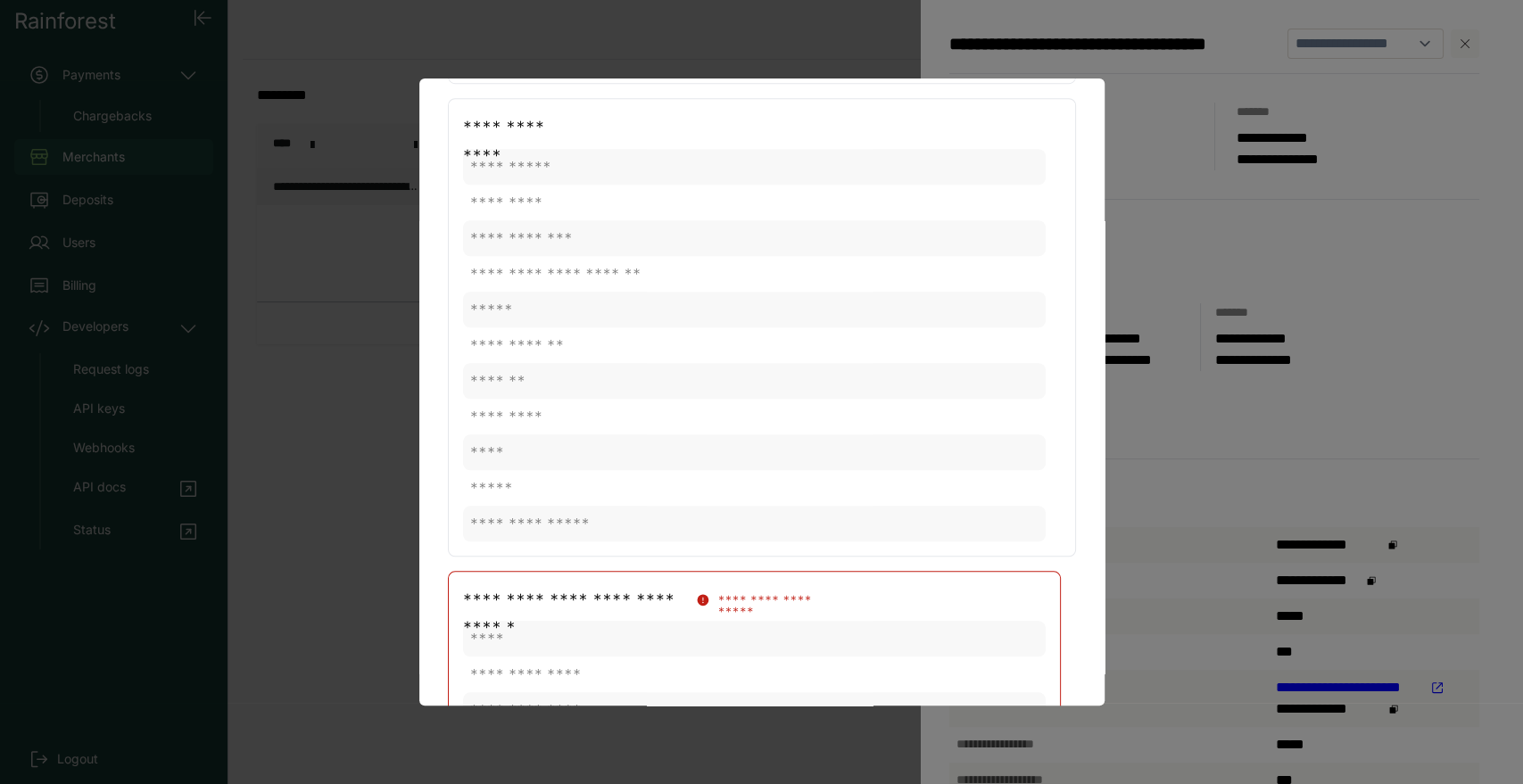 scroll, scrollTop: 1056, scrollLeft: 0, axis: vertical 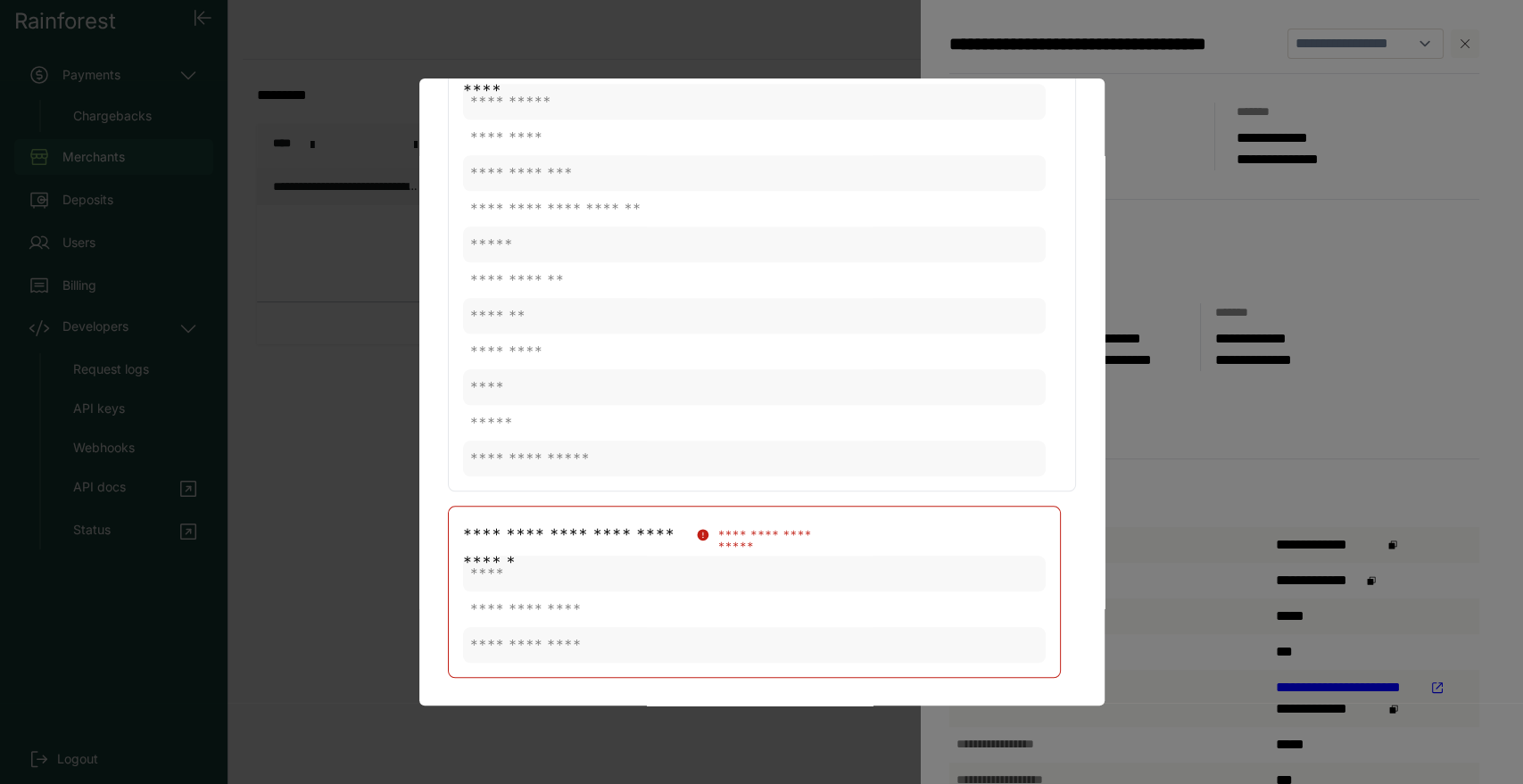 click at bounding box center (761, 392) 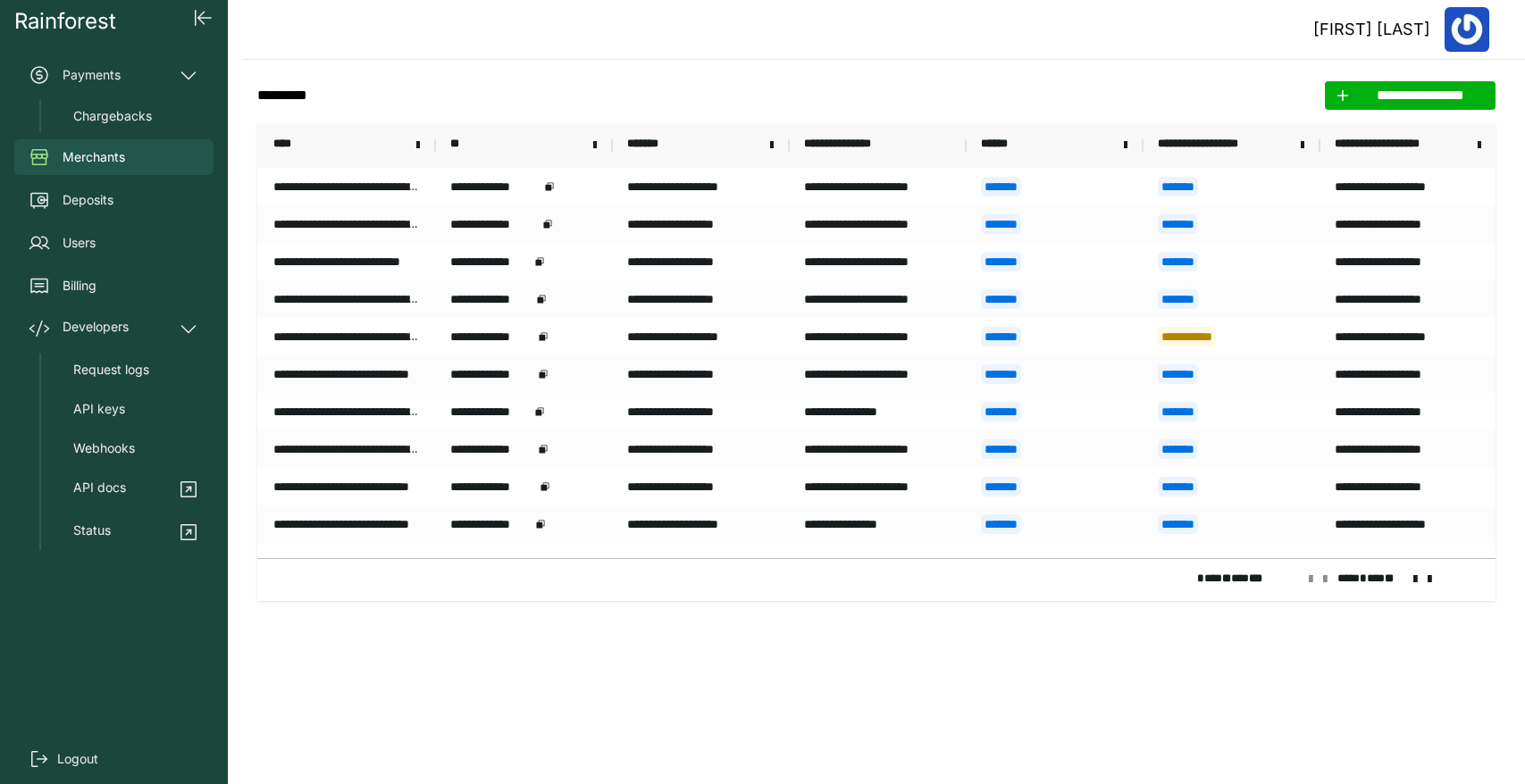 scroll, scrollTop: 0, scrollLeft: 0, axis: both 